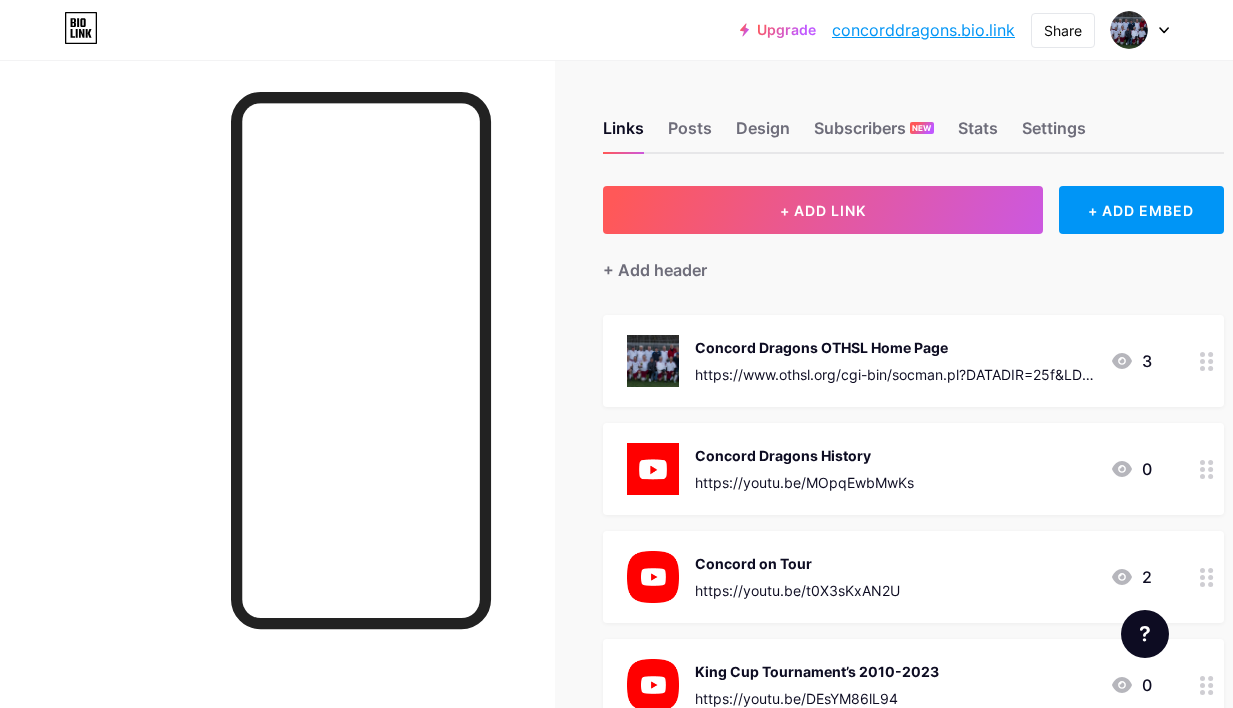 scroll, scrollTop: 0, scrollLeft: 0, axis: both 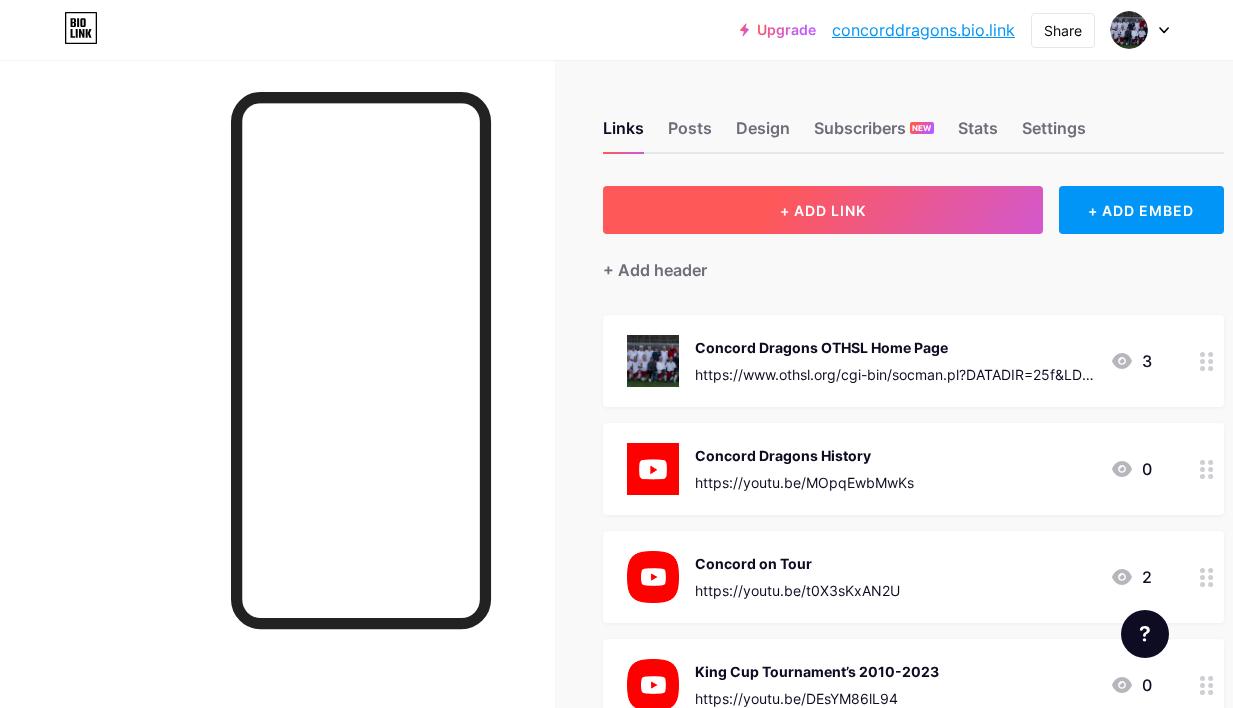 click on "+ ADD LINK" at bounding box center [823, 210] 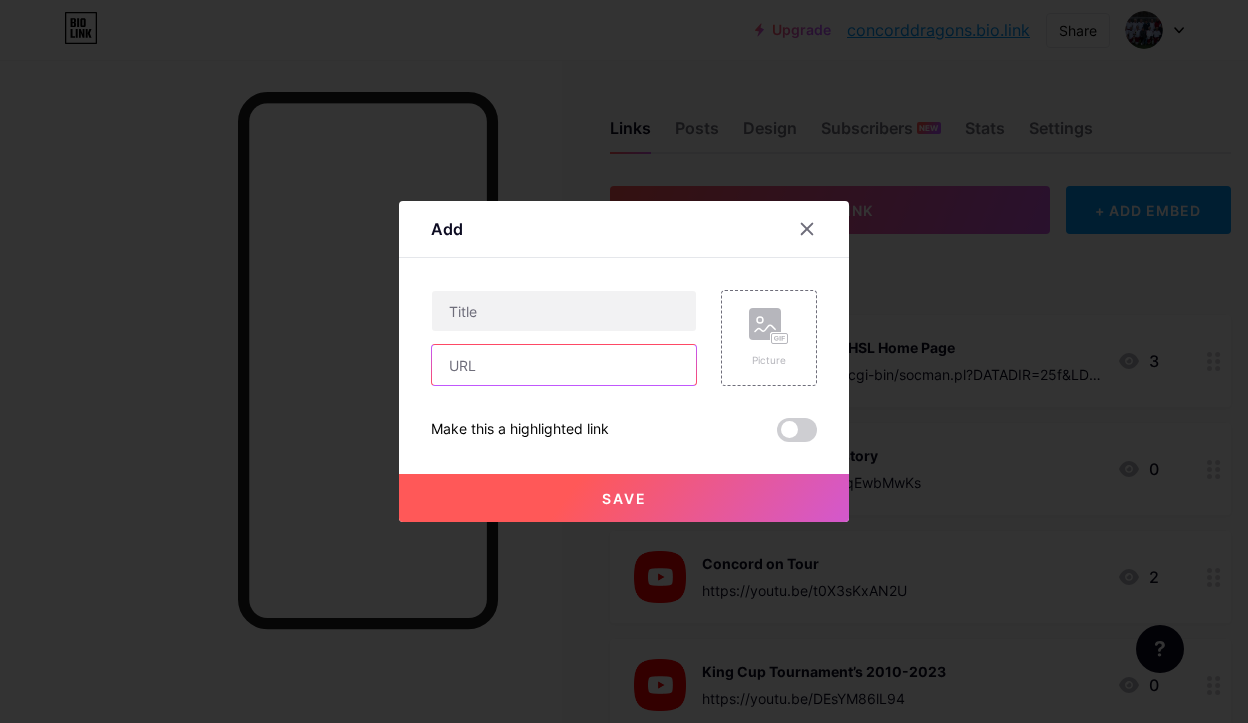 click at bounding box center [564, 365] 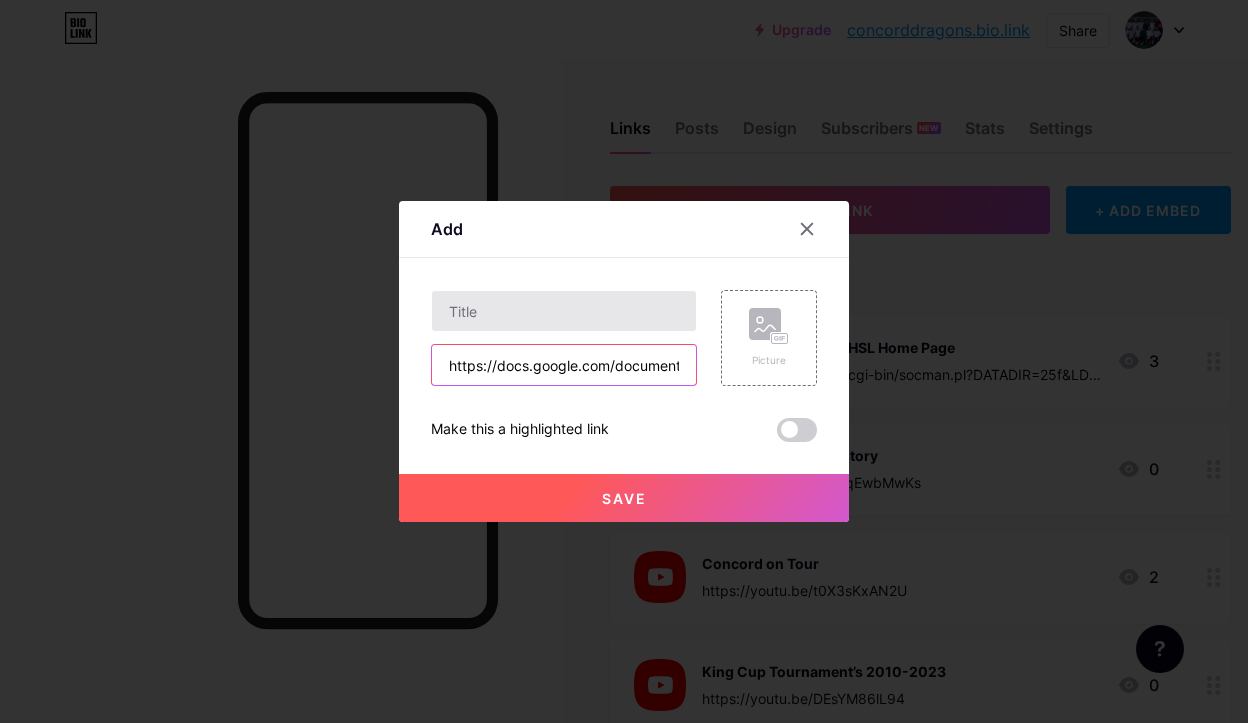 type on "https://docs.google.com/document/d/1AUjl_RO4hGucE8ReVY7h0pKJXPWiPjA9WIqsDiUVSJM/edit?tab=t.0" 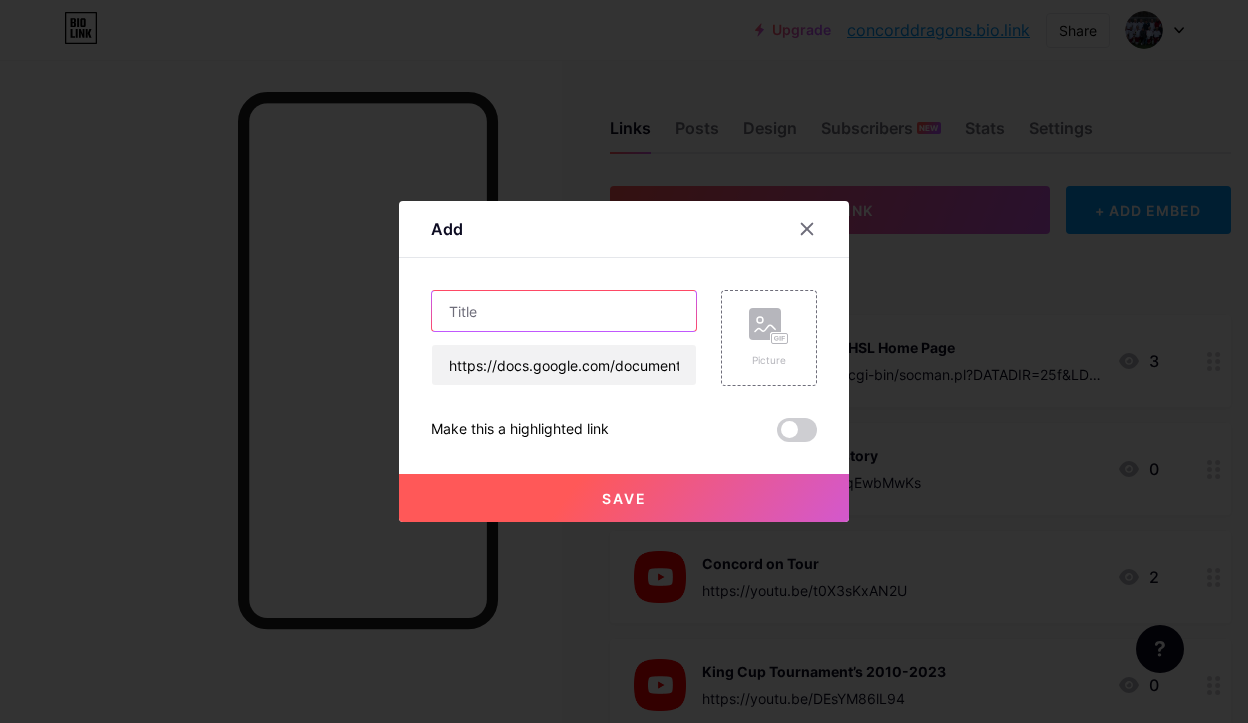click at bounding box center [564, 311] 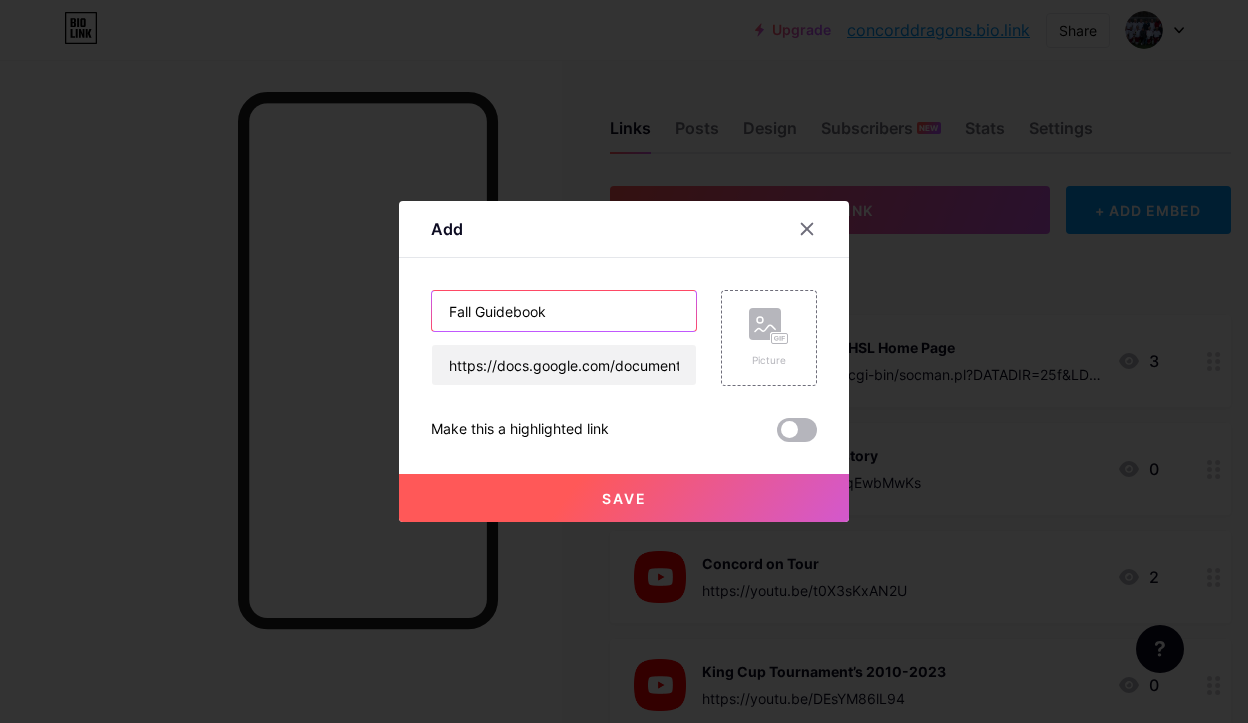 type on "Fall Guidebook" 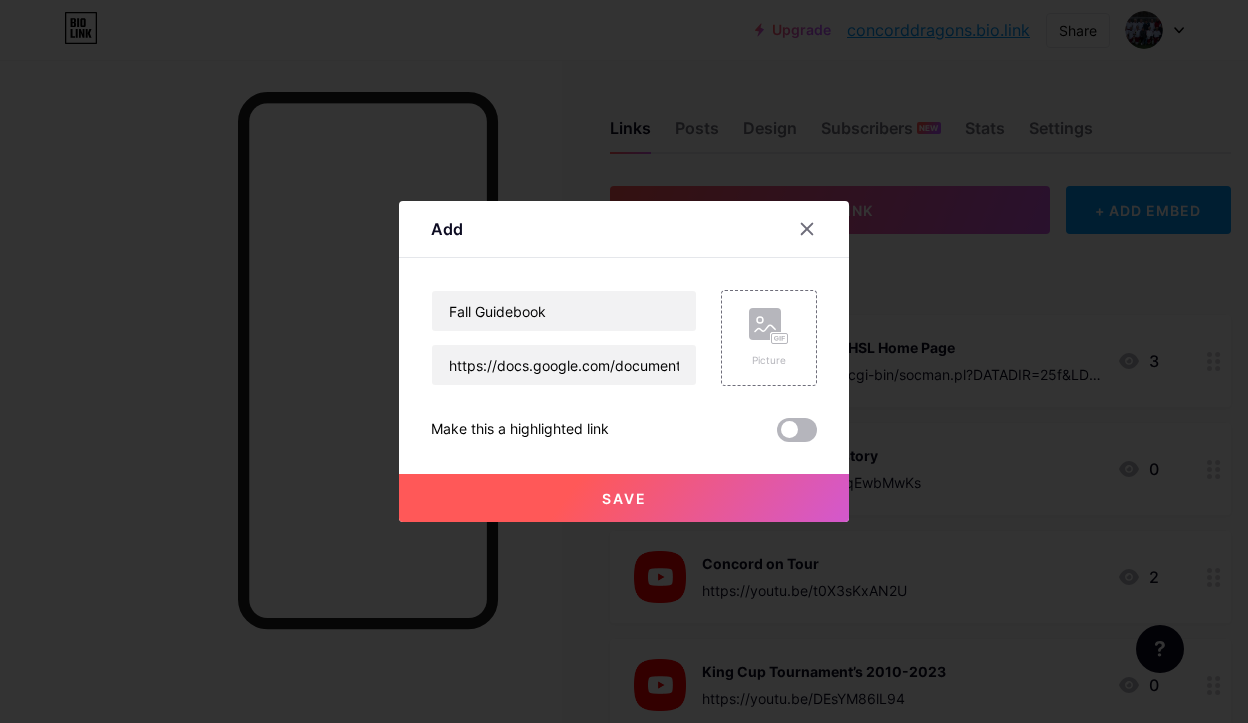 click at bounding box center (797, 430) 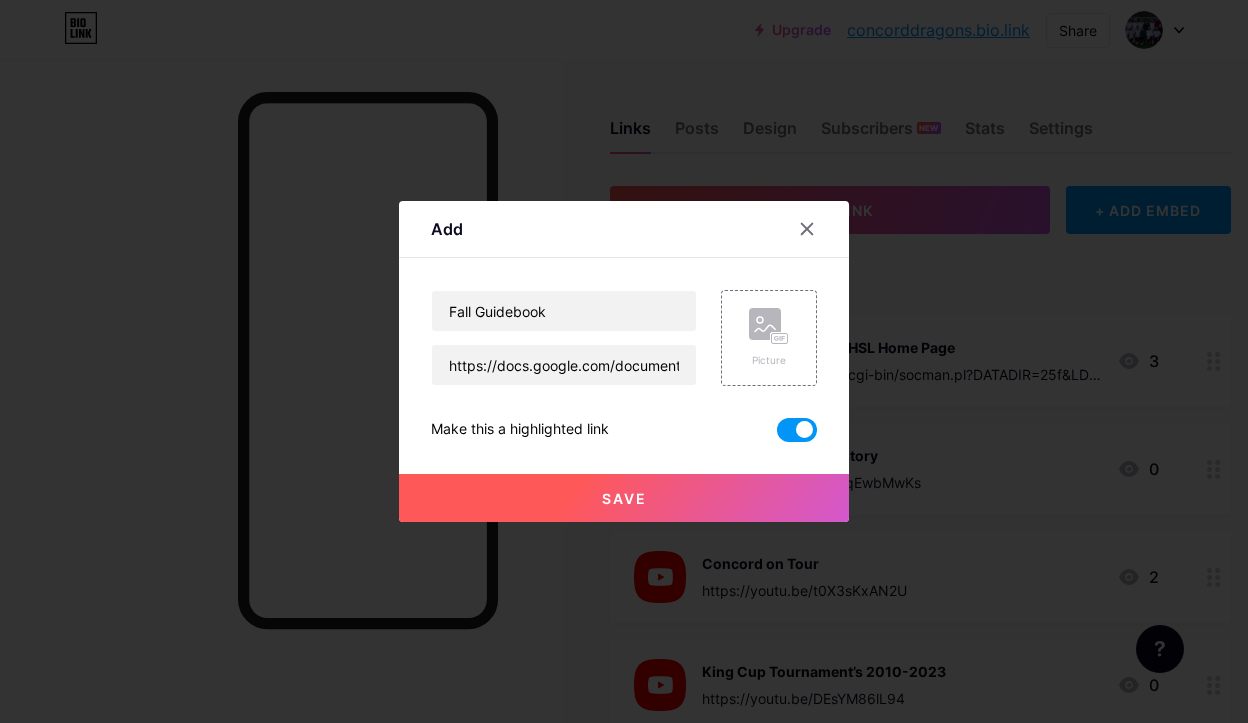 click on "Save" at bounding box center [624, 498] 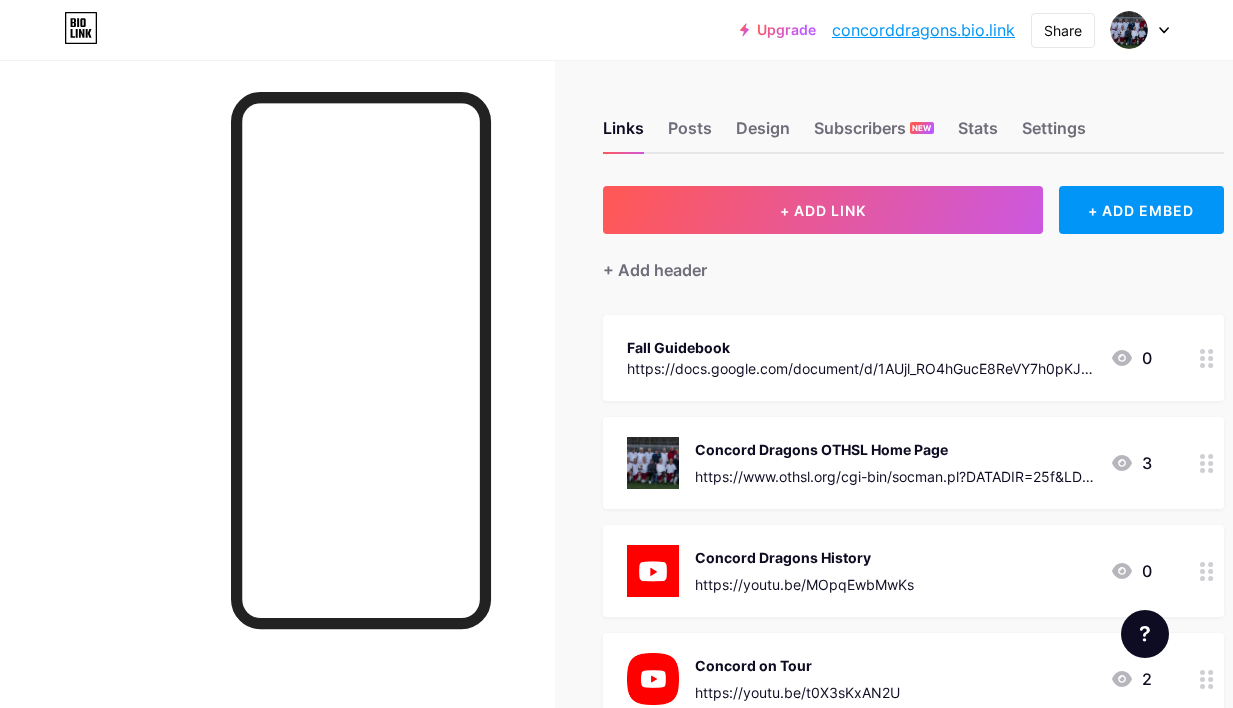 click 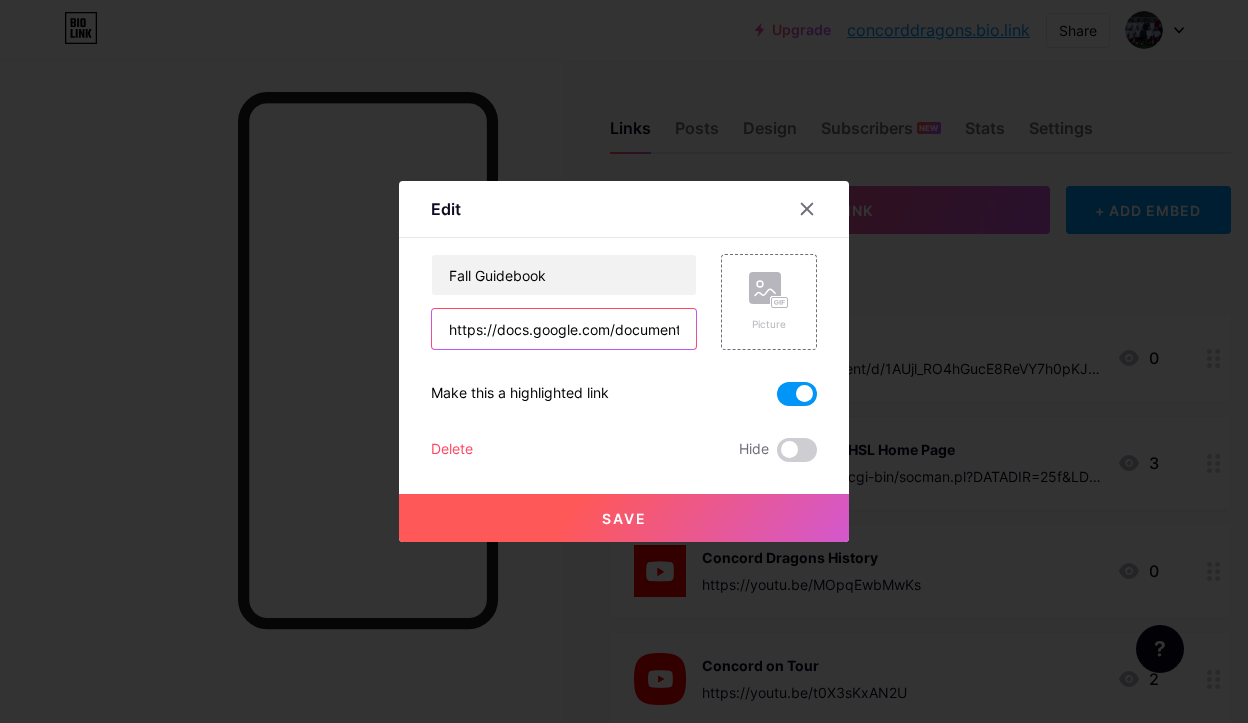 drag, startPoint x: 436, startPoint y: 328, endPoint x: 681, endPoint y: 362, distance: 247.34793 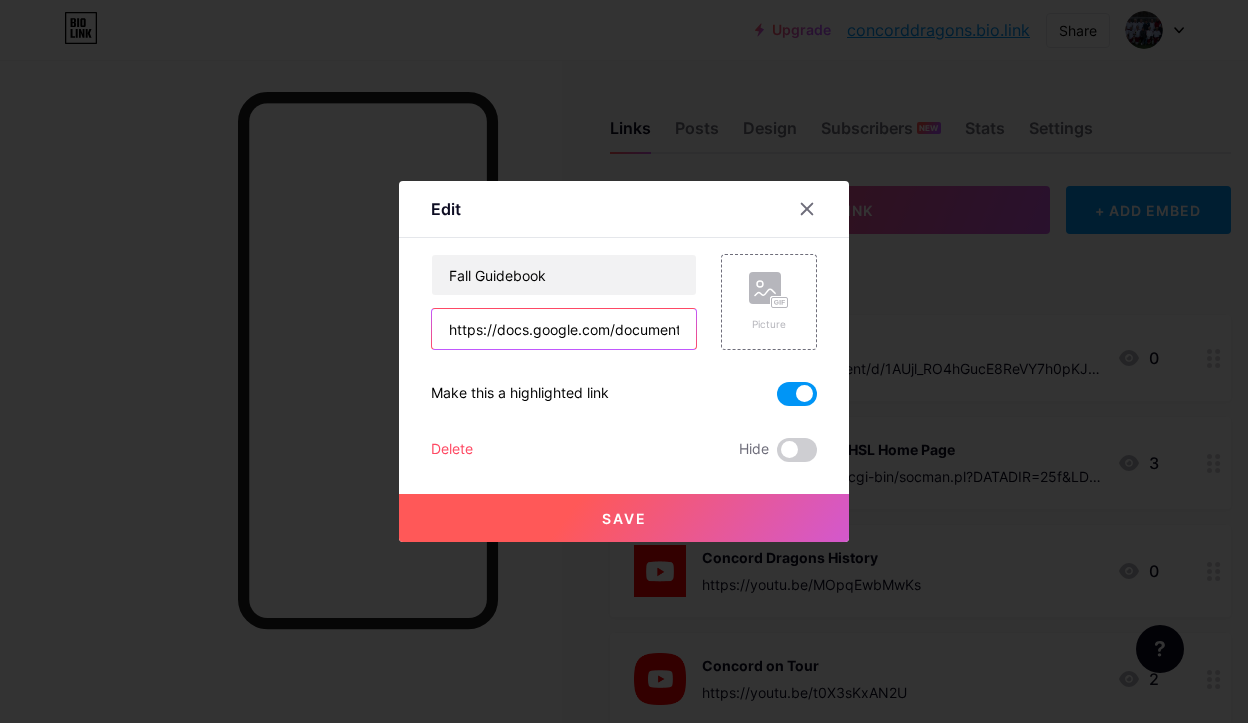 click on "Fall Guidebook     https://docs.google.com/document/d/1AUjl_RO4hGucE8ReVY7h0pKJXPWiPjA9WIqsDiUVSJM/edit?tab=t.0                     Picture
Make this a highlighted link
Delete
Hide         Save" at bounding box center (624, 358) 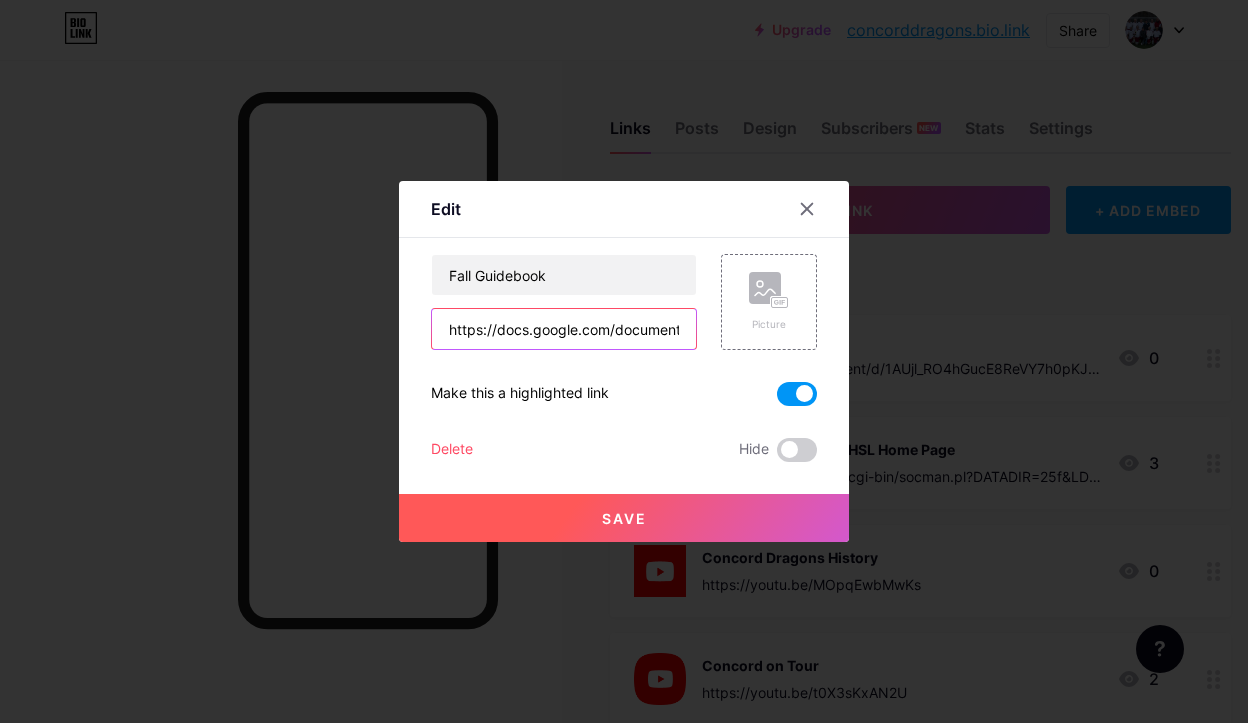paste on "usp=sharing" 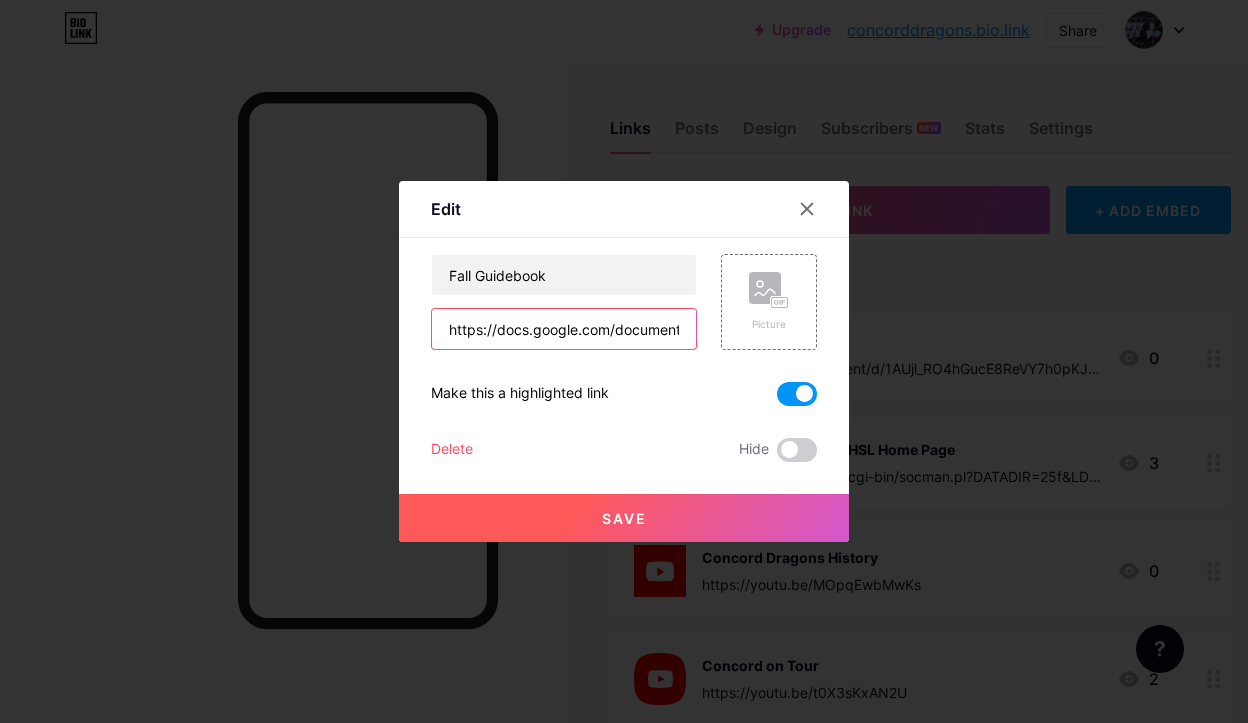 type on "https://docs.google.com/document/d/1AUjl_RO4hGucE8ReVY7h0pKJXPWiPjA9WIqsDiUVSJM/edit?usp=sharing" 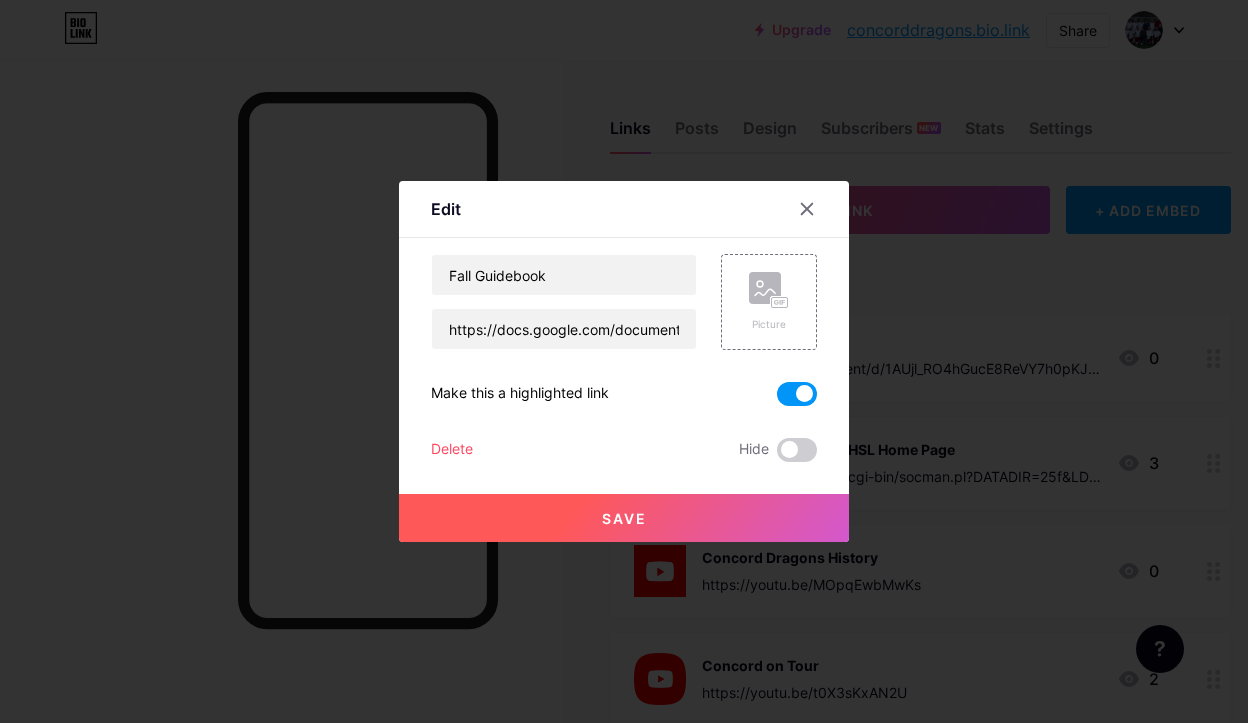 click on "Save" at bounding box center [624, 518] 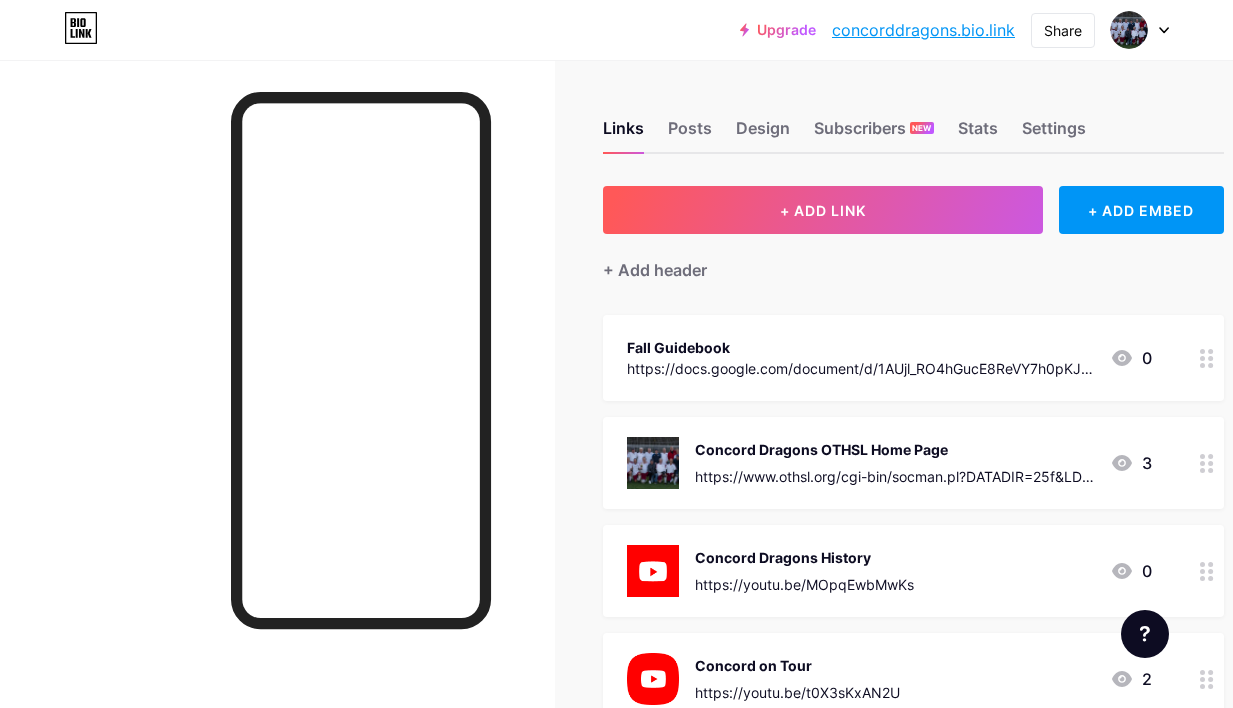 click 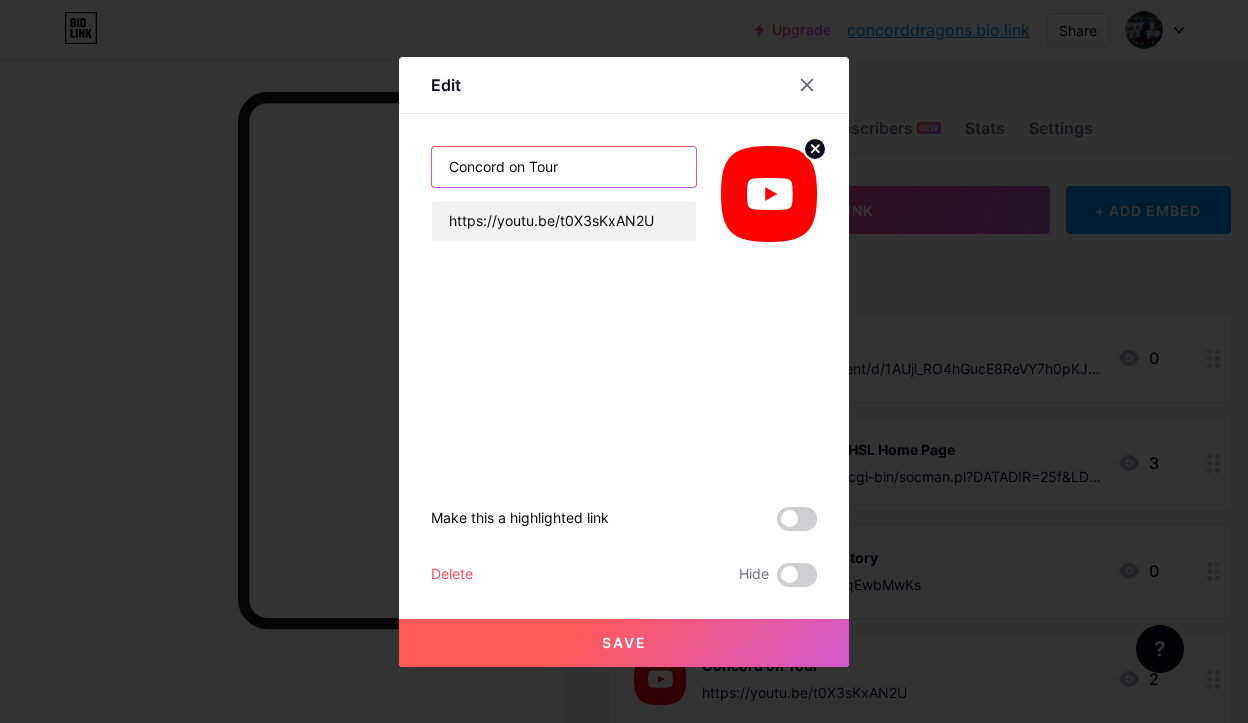 drag, startPoint x: 558, startPoint y: 168, endPoint x: 408, endPoint y: 154, distance: 150.65192 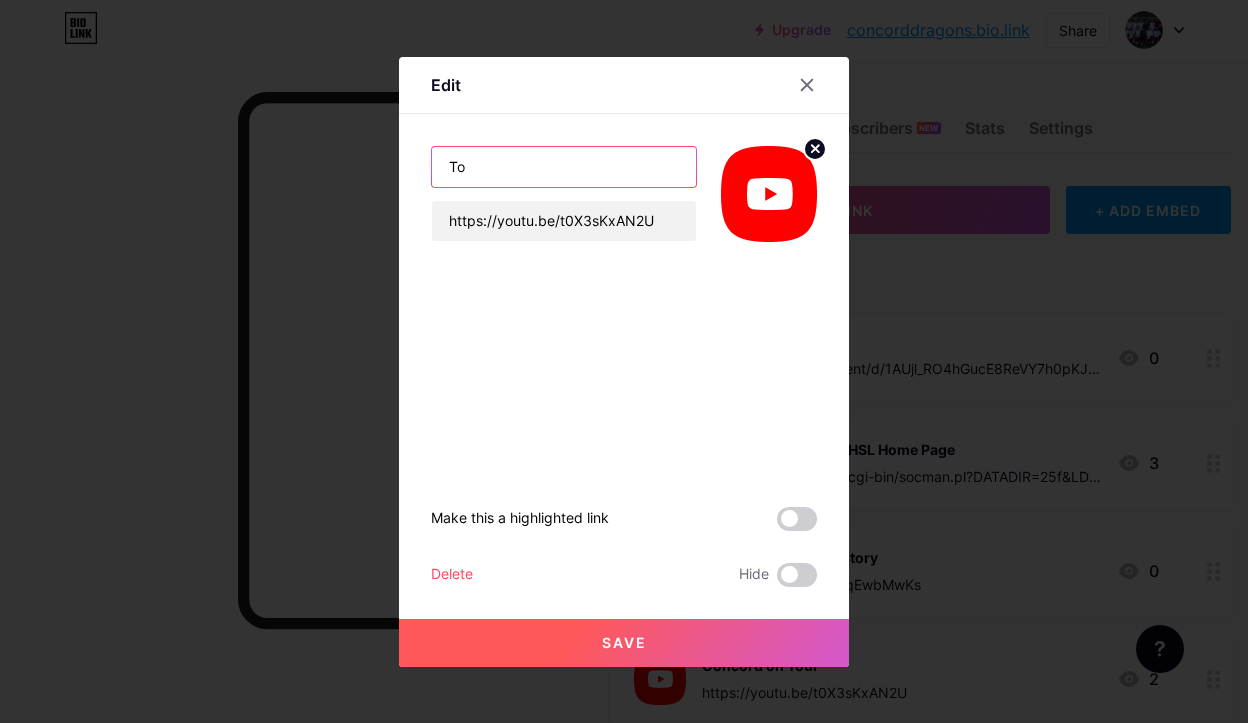 type on "T" 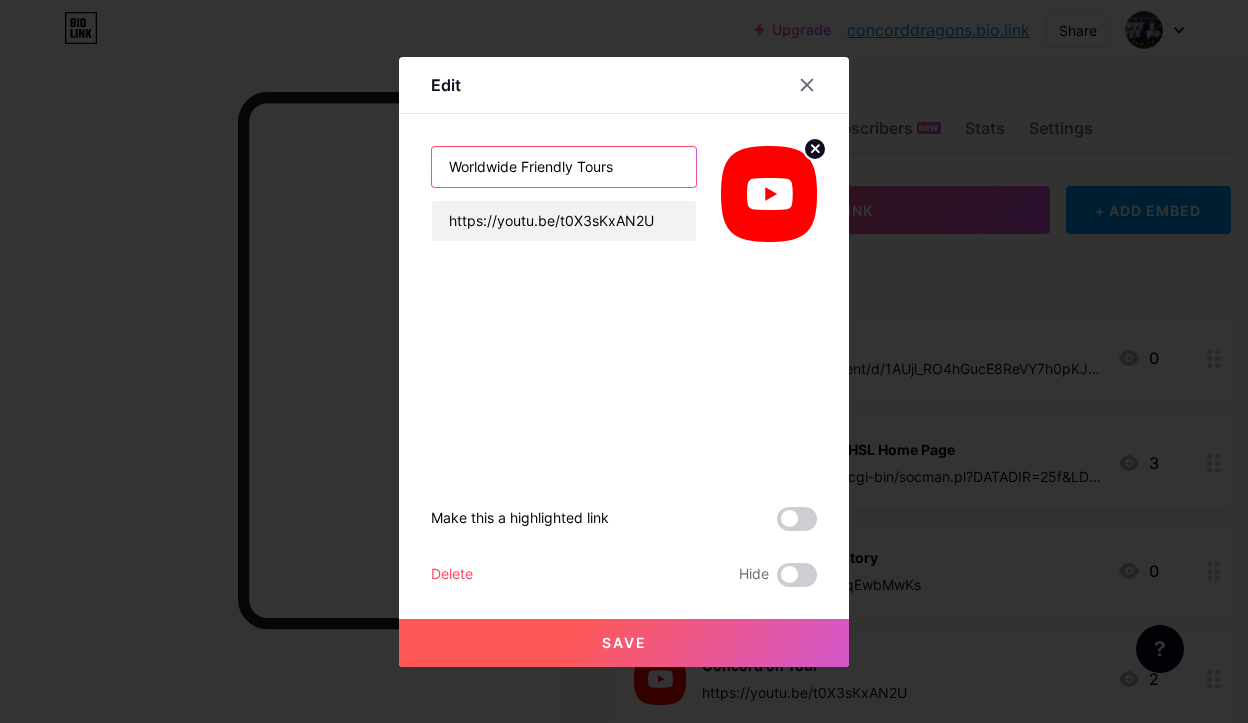 type on "Worldwide Friendly Tours" 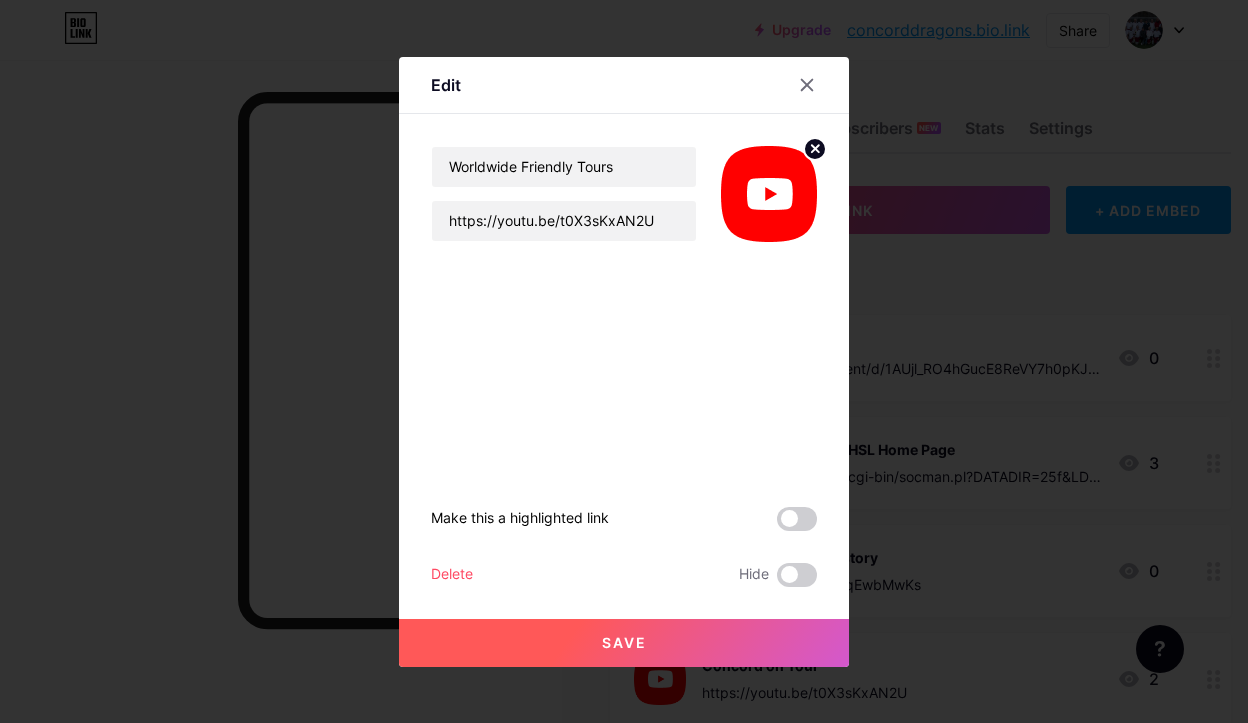 click on "Save" at bounding box center (624, 642) 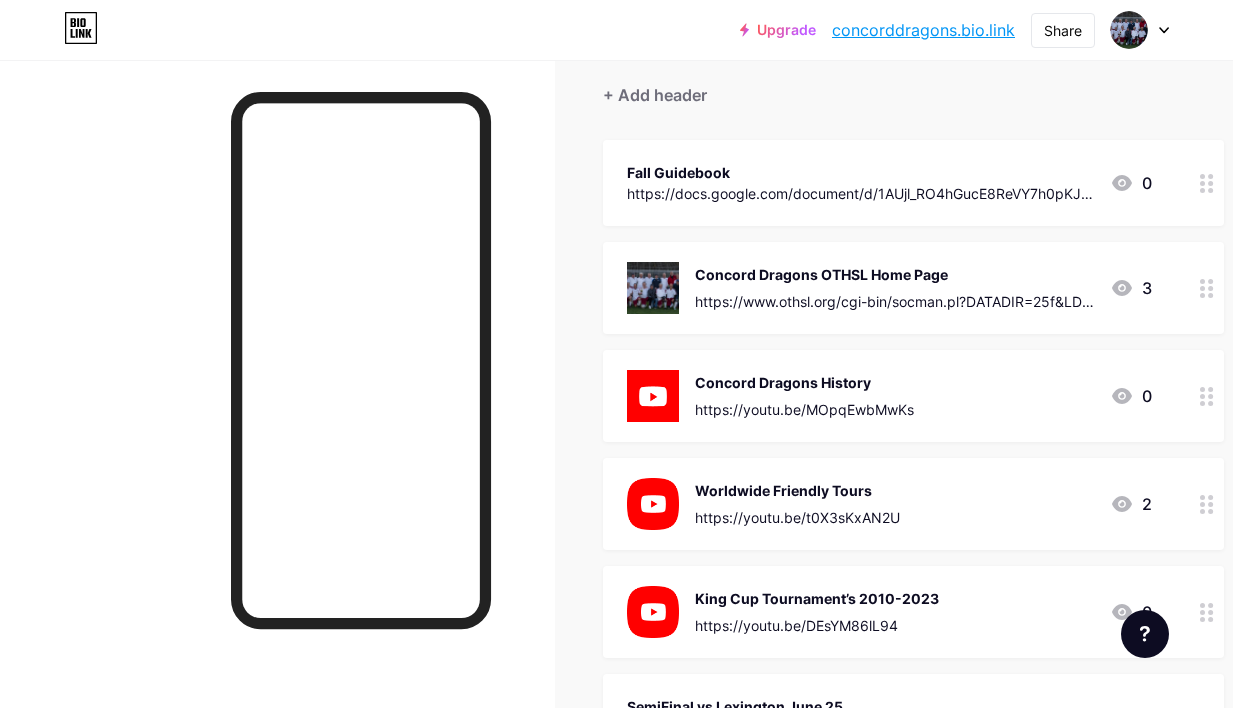 scroll, scrollTop: 176, scrollLeft: 0, axis: vertical 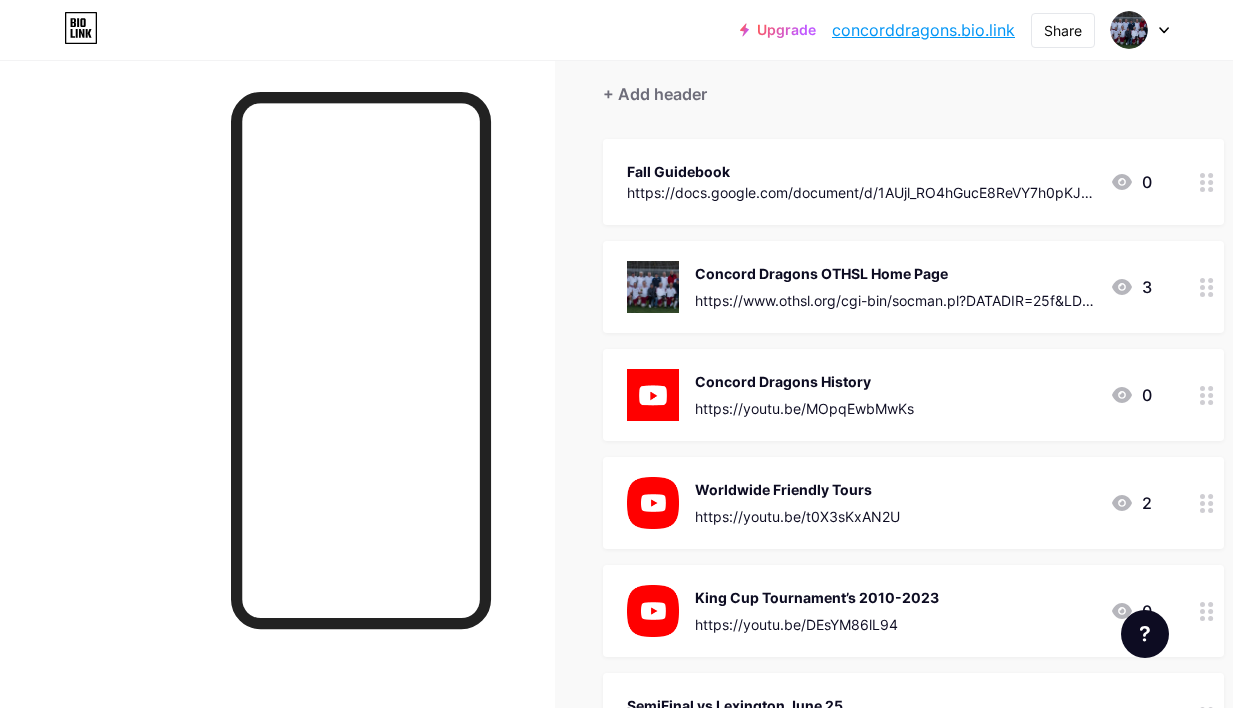 click 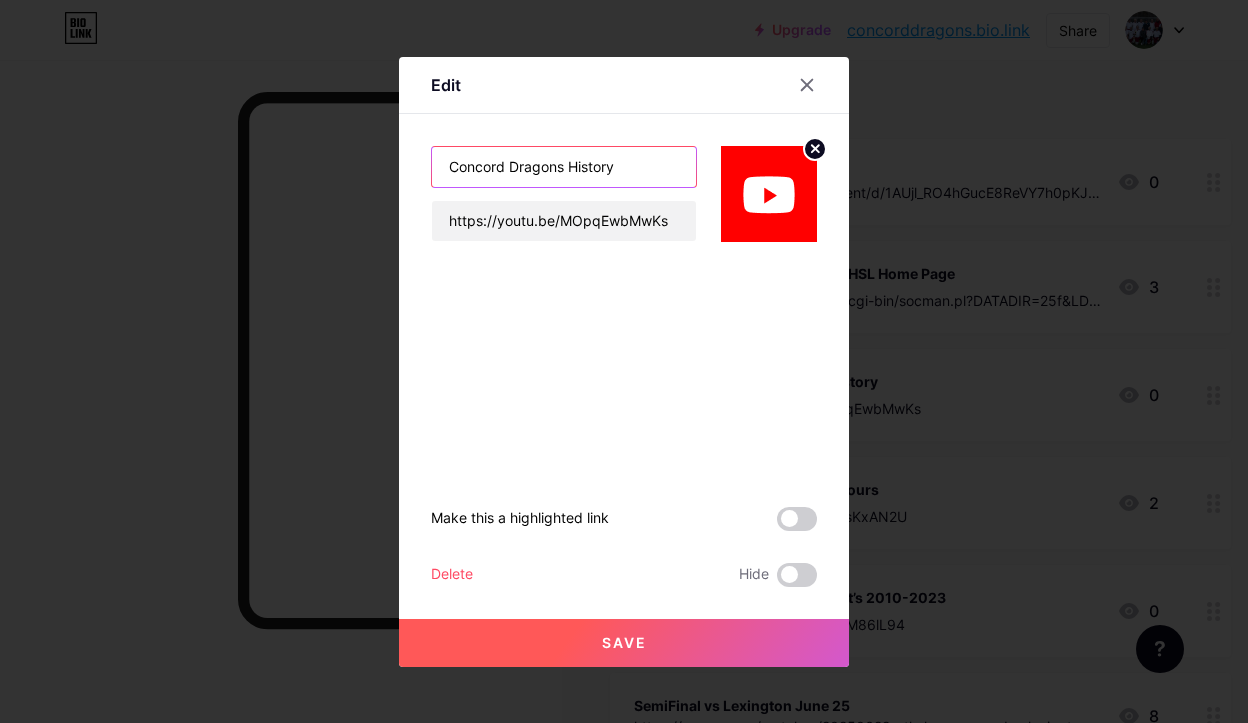 click on "Concord Dragons History" at bounding box center [564, 167] 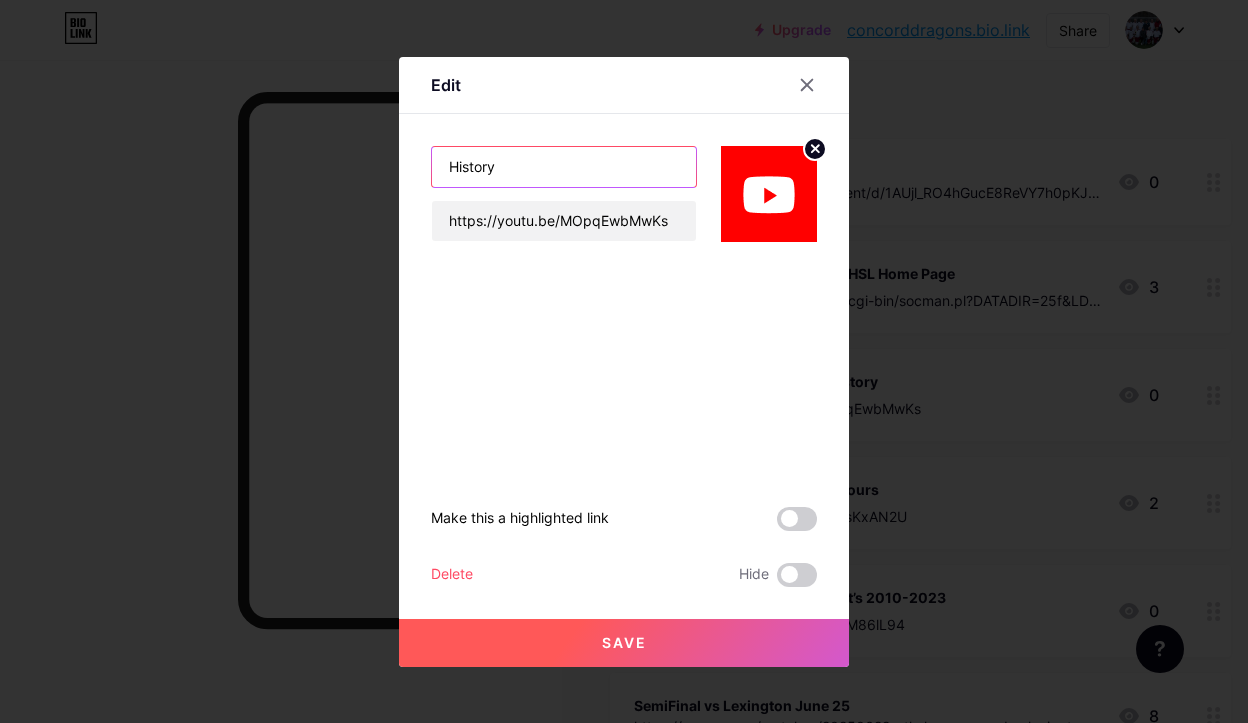 type on "History" 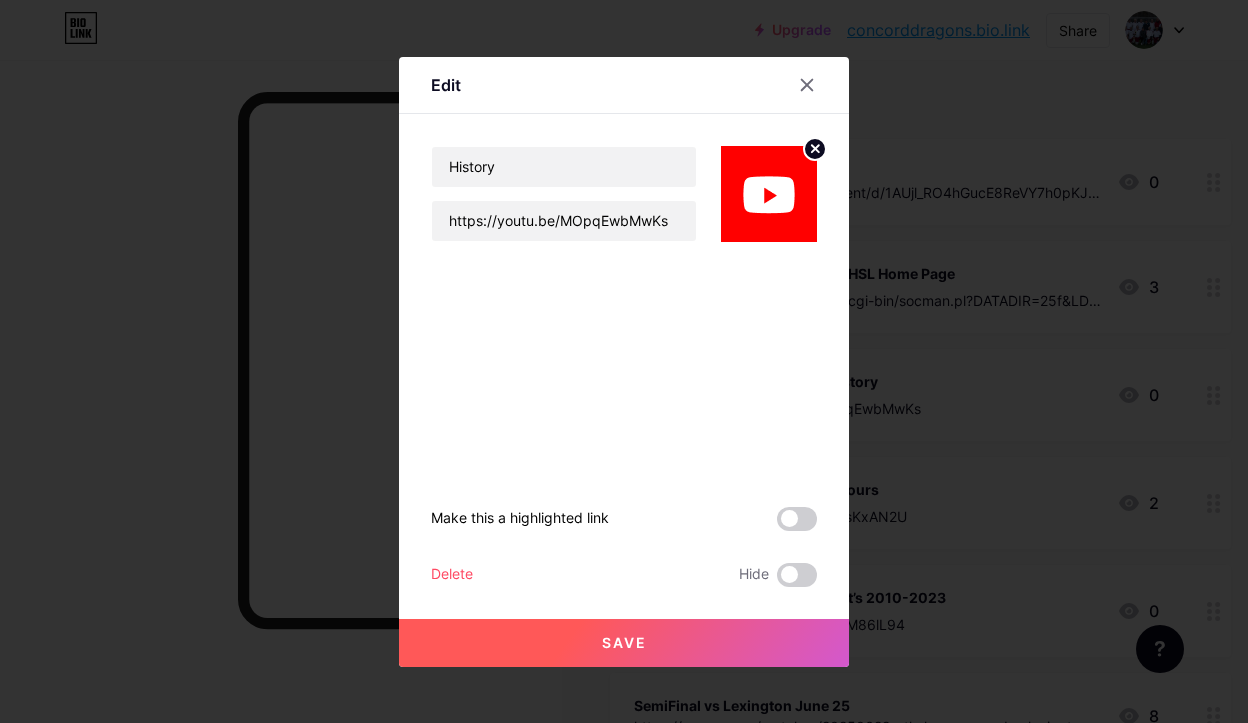 click on "Save" at bounding box center [624, 642] 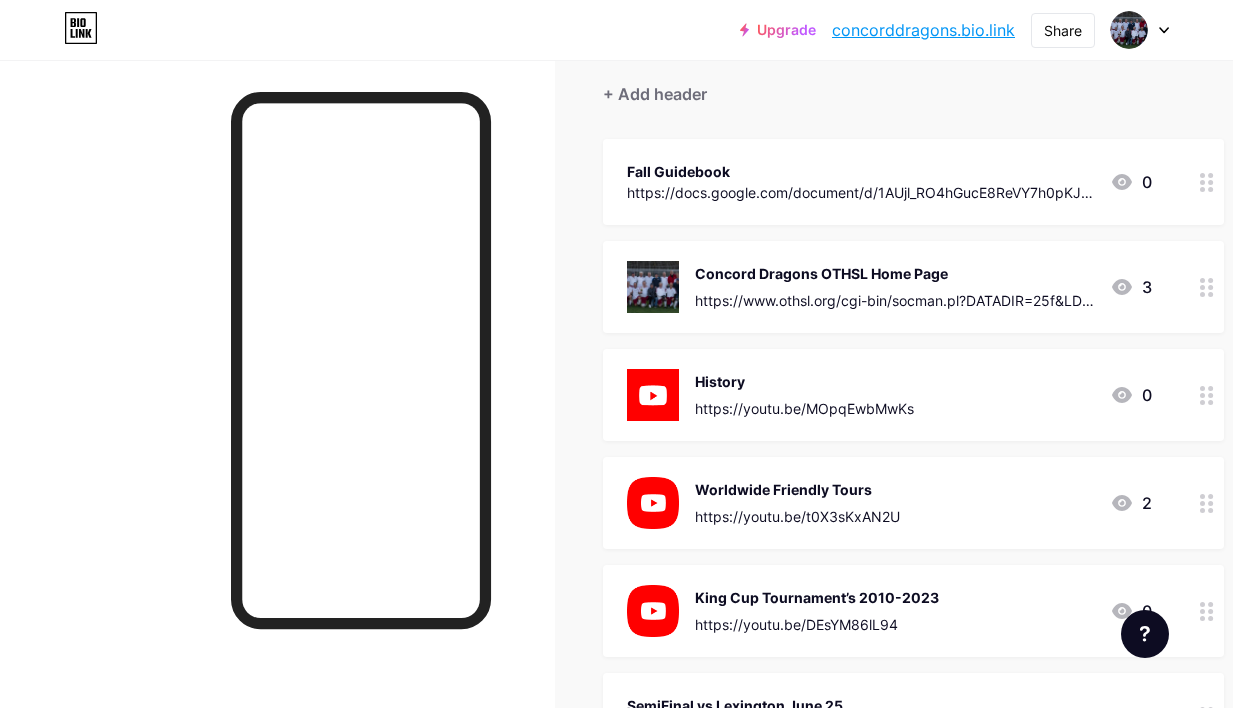 click at bounding box center [1207, 287] 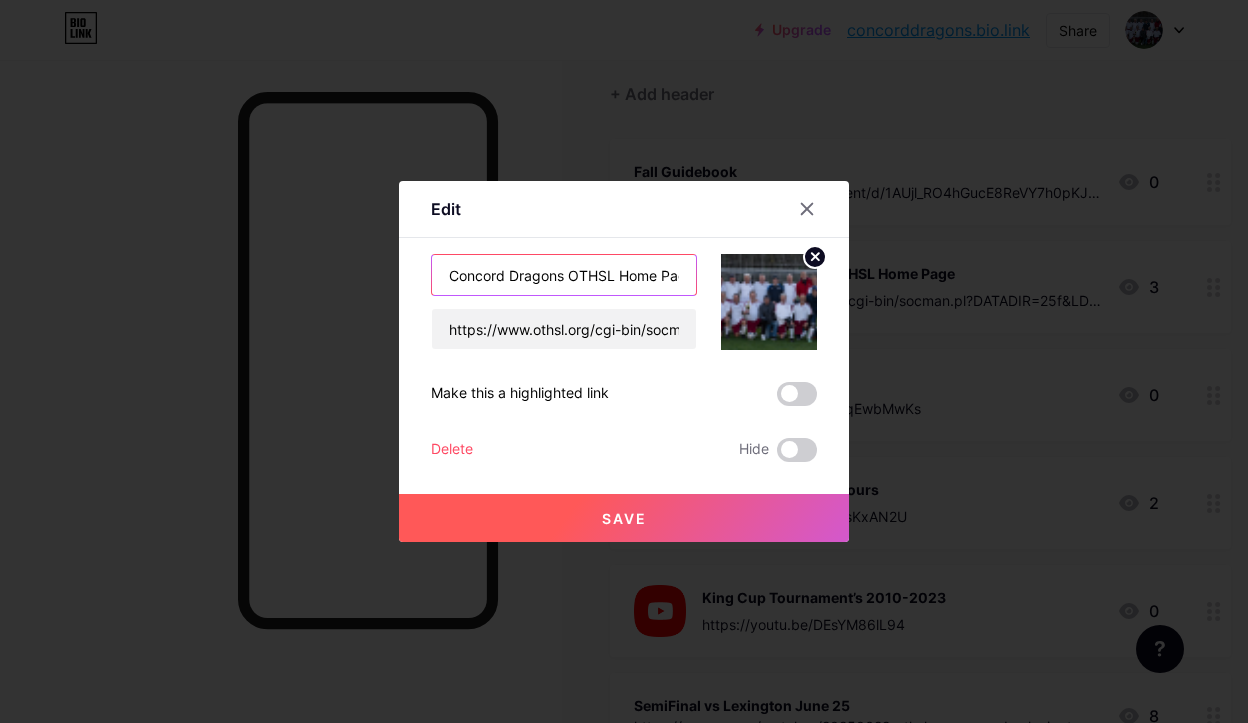 click on "Concord Dragons OTHSL Home Page" at bounding box center (564, 275) 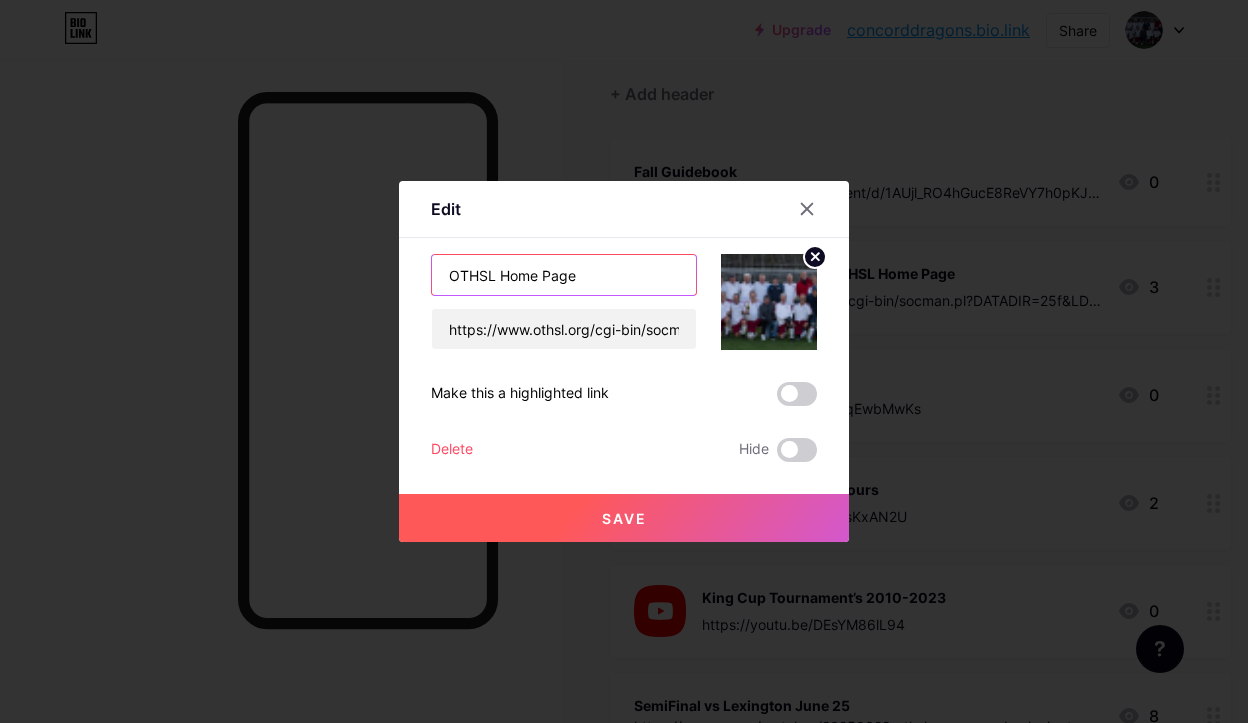 type on "King Cup Tournament’s 2010-2023" 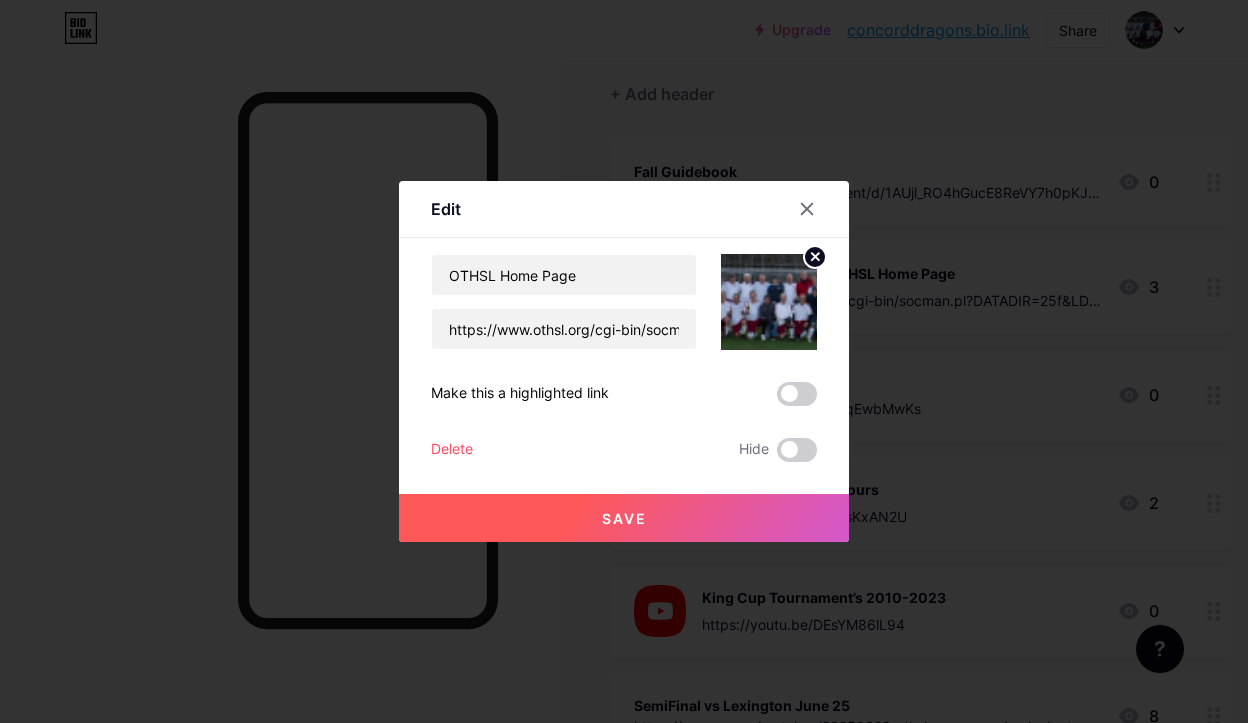 click on "Save" at bounding box center [624, 518] 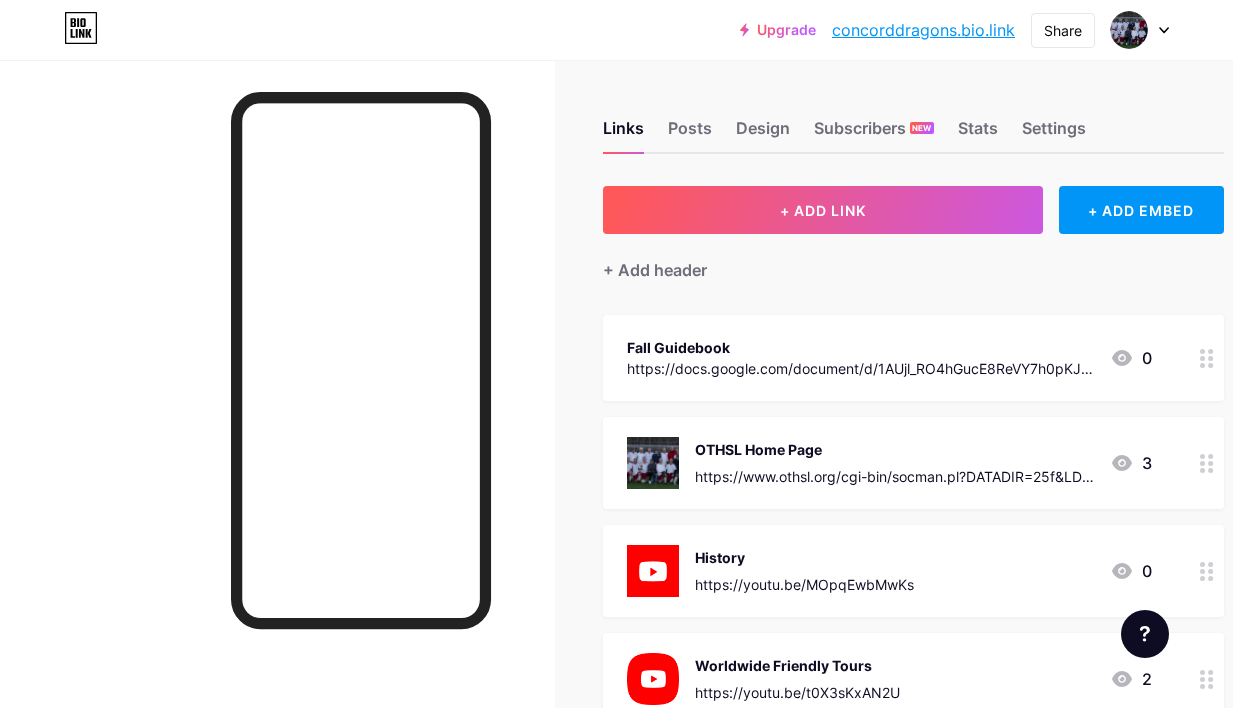 scroll, scrollTop: 0, scrollLeft: 0, axis: both 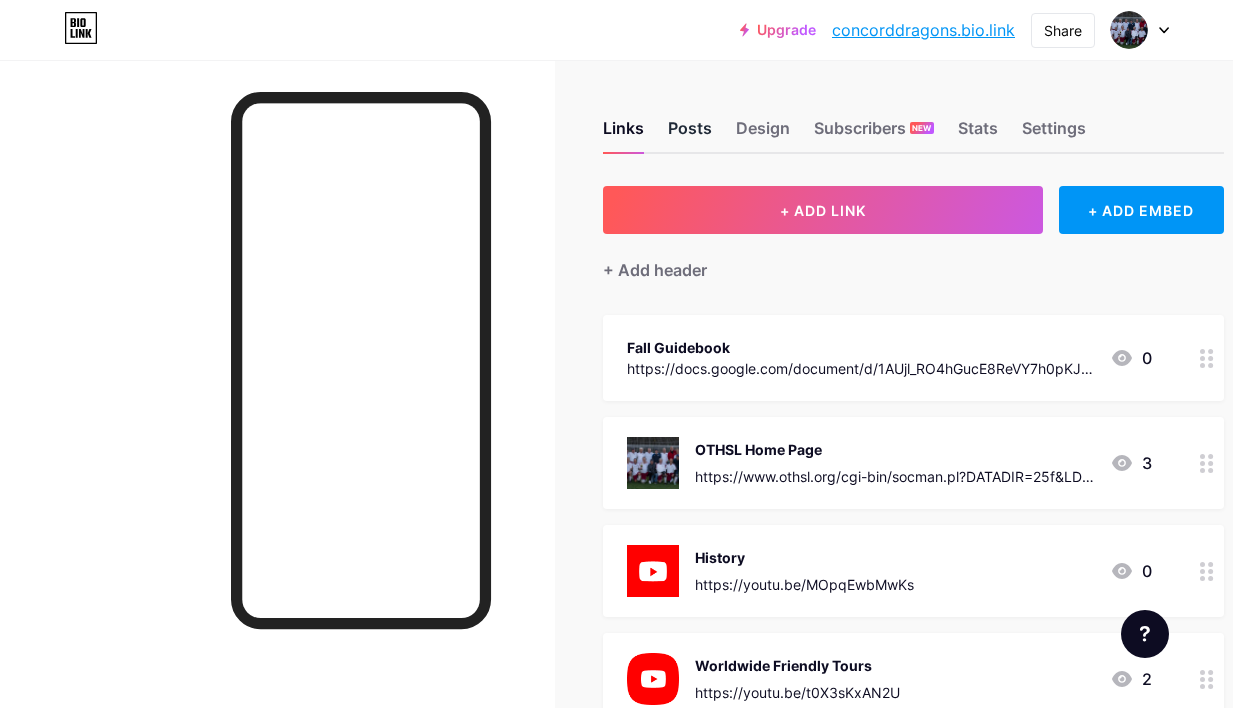click on "Posts" at bounding box center [690, 134] 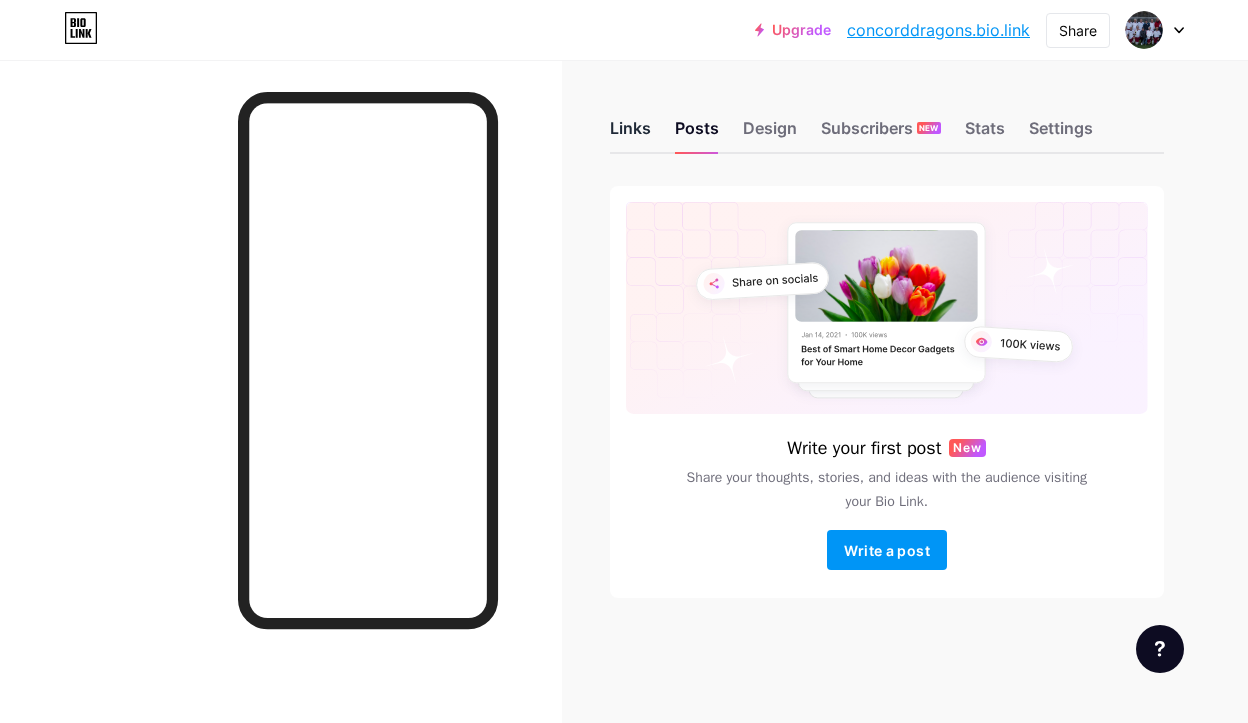 click on "Links" at bounding box center (630, 134) 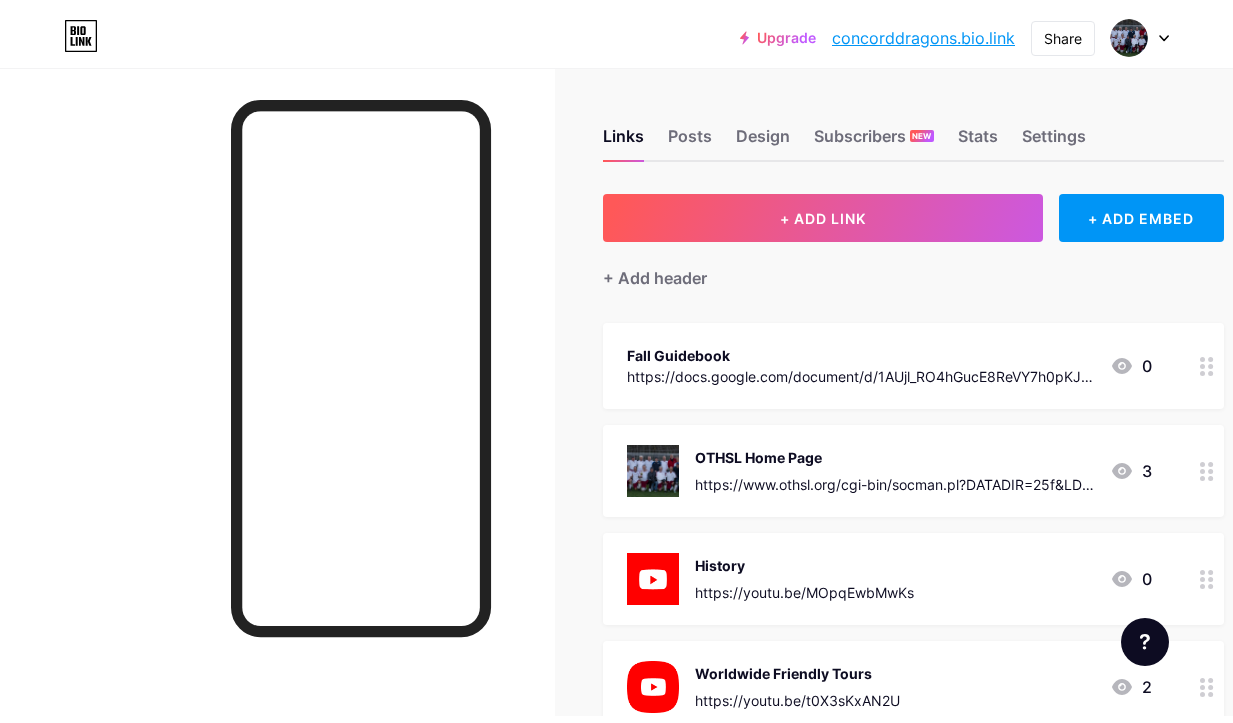scroll, scrollTop: 0, scrollLeft: 0, axis: both 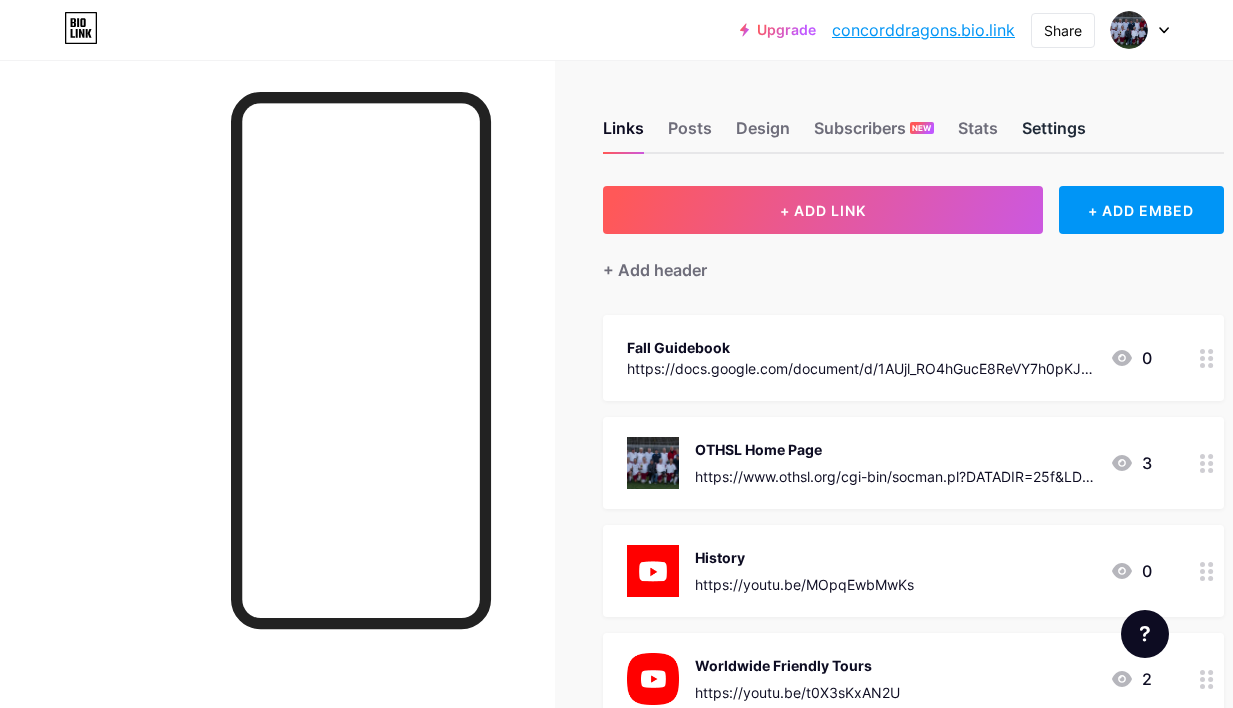 click on "Settings" at bounding box center [1054, 134] 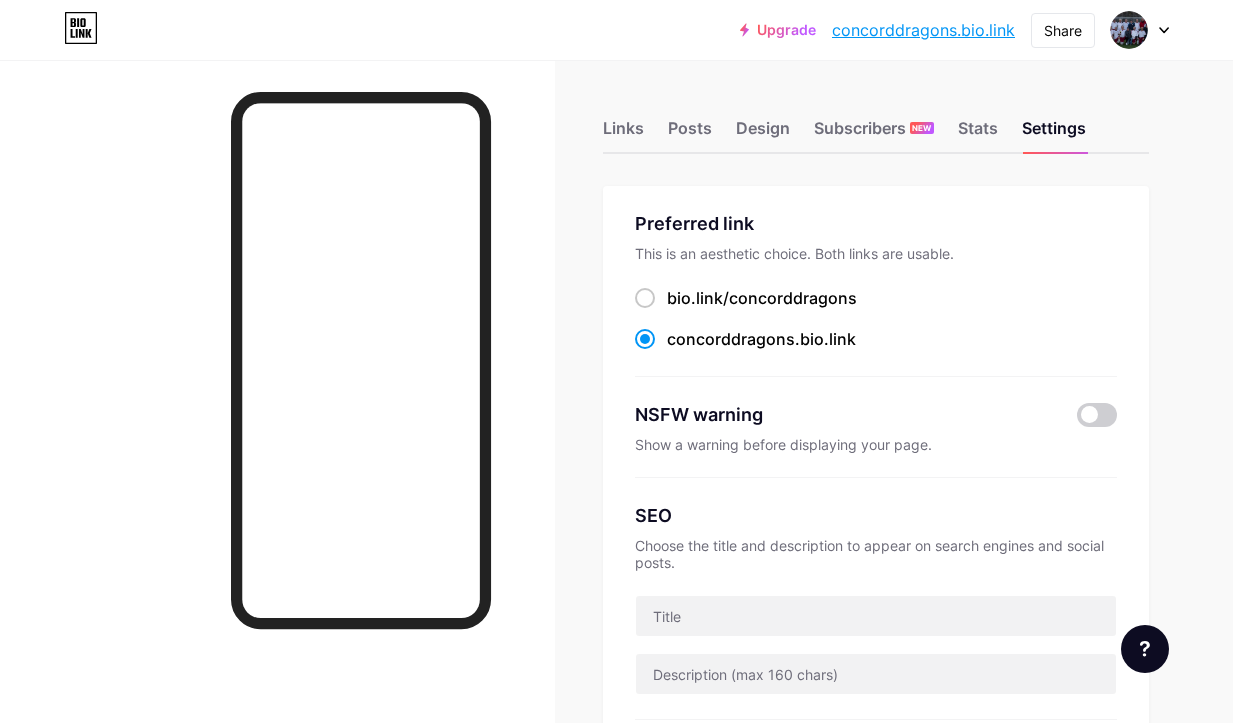 scroll, scrollTop: 0, scrollLeft: 0, axis: both 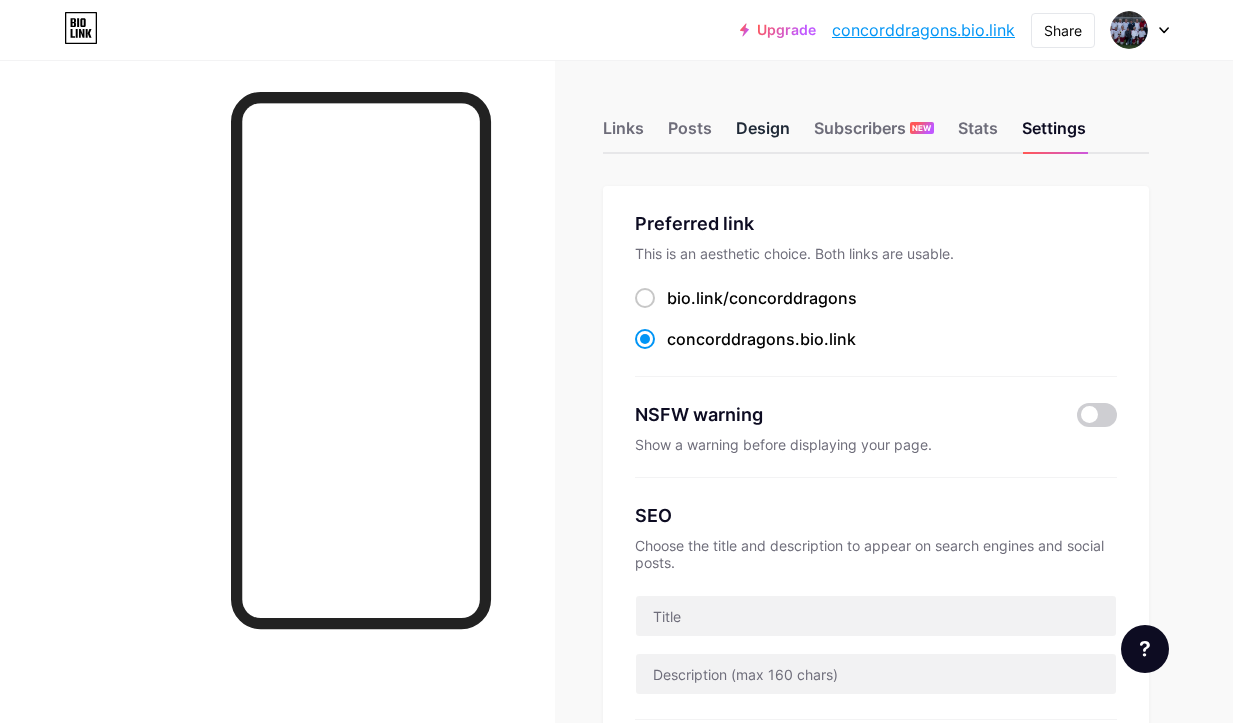 click on "Design" at bounding box center (763, 134) 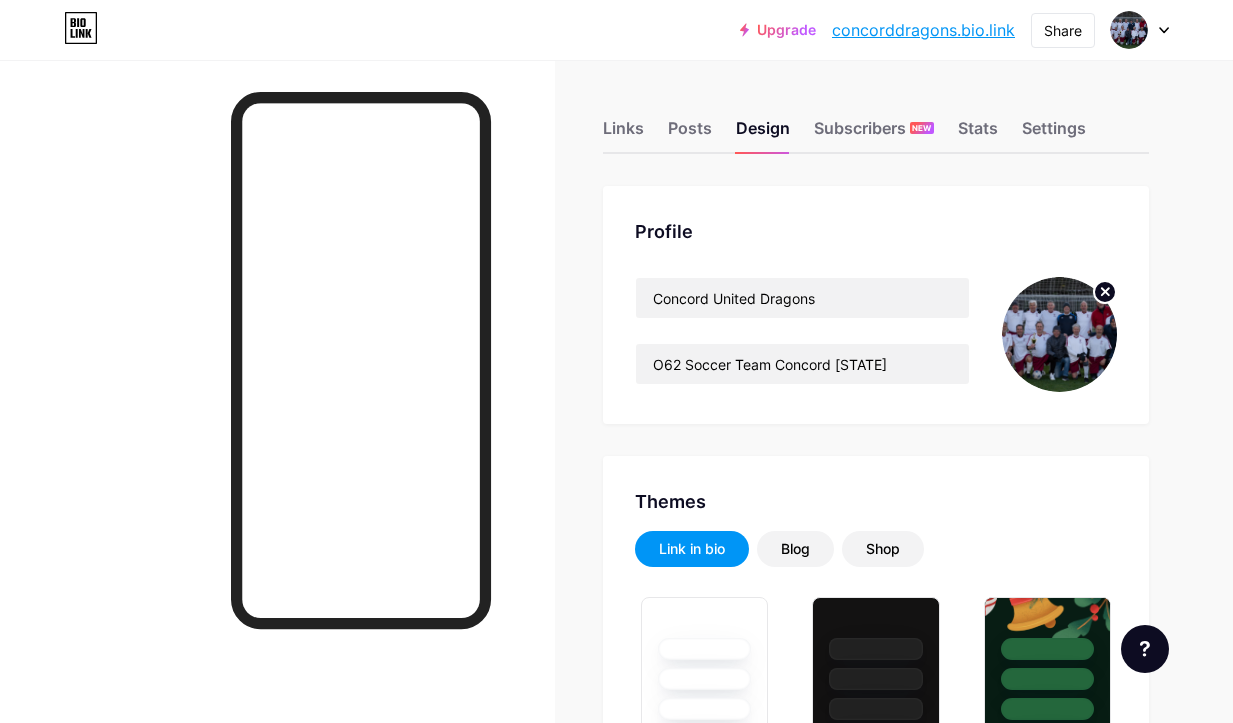type on "#ffffff" 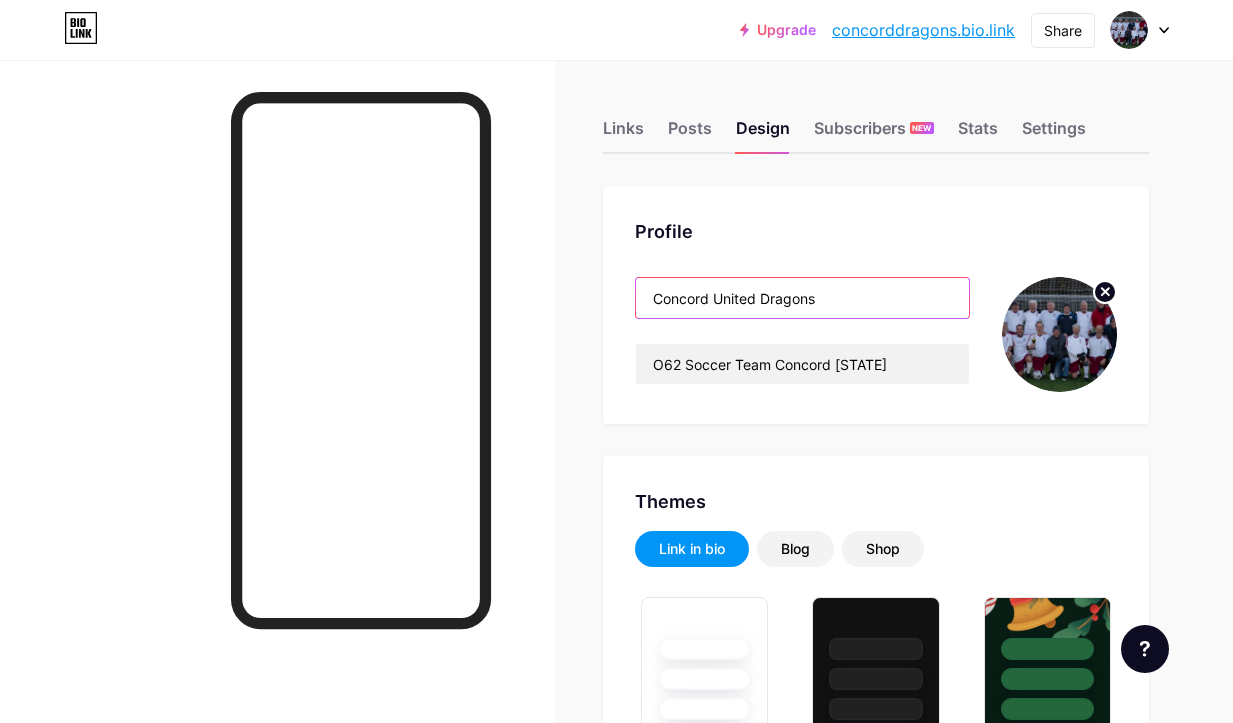 click on "Concord United Dragons" at bounding box center [802, 298] 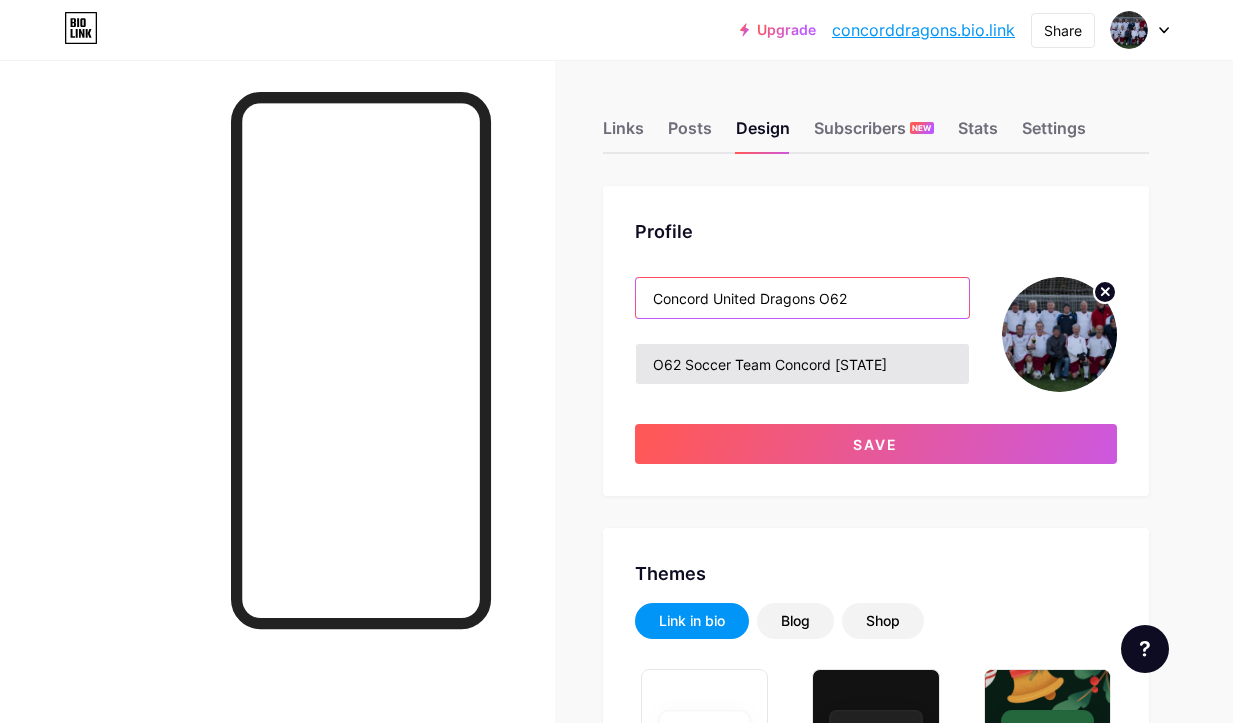 type on "Concord United Dragons O62" 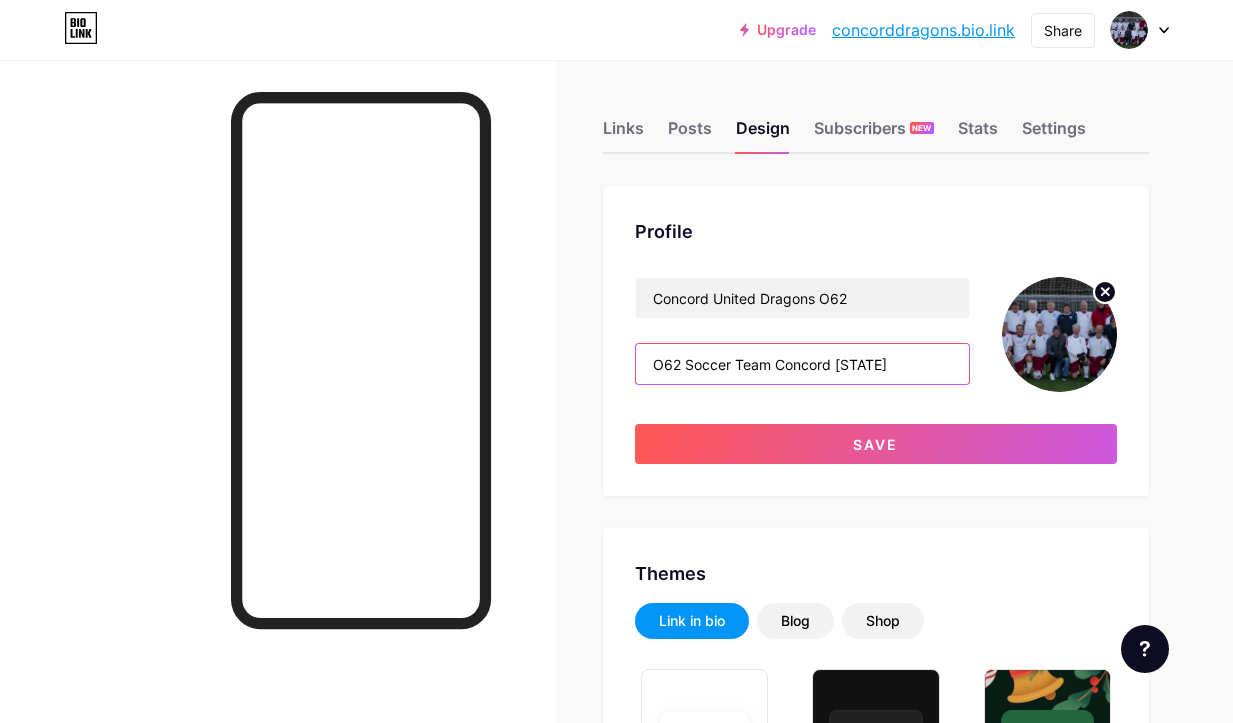 drag, startPoint x: 876, startPoint y: 360, endPoint x: 588, endPoint y: 354, distance: 288.0625 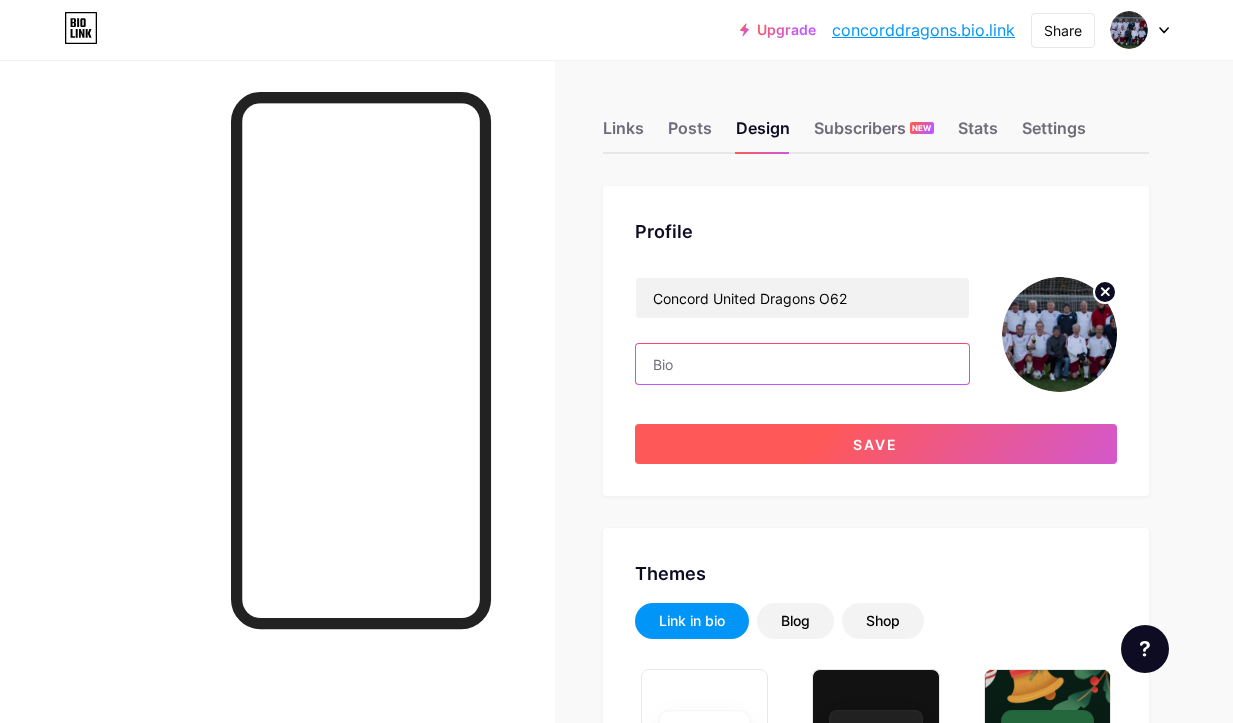 type 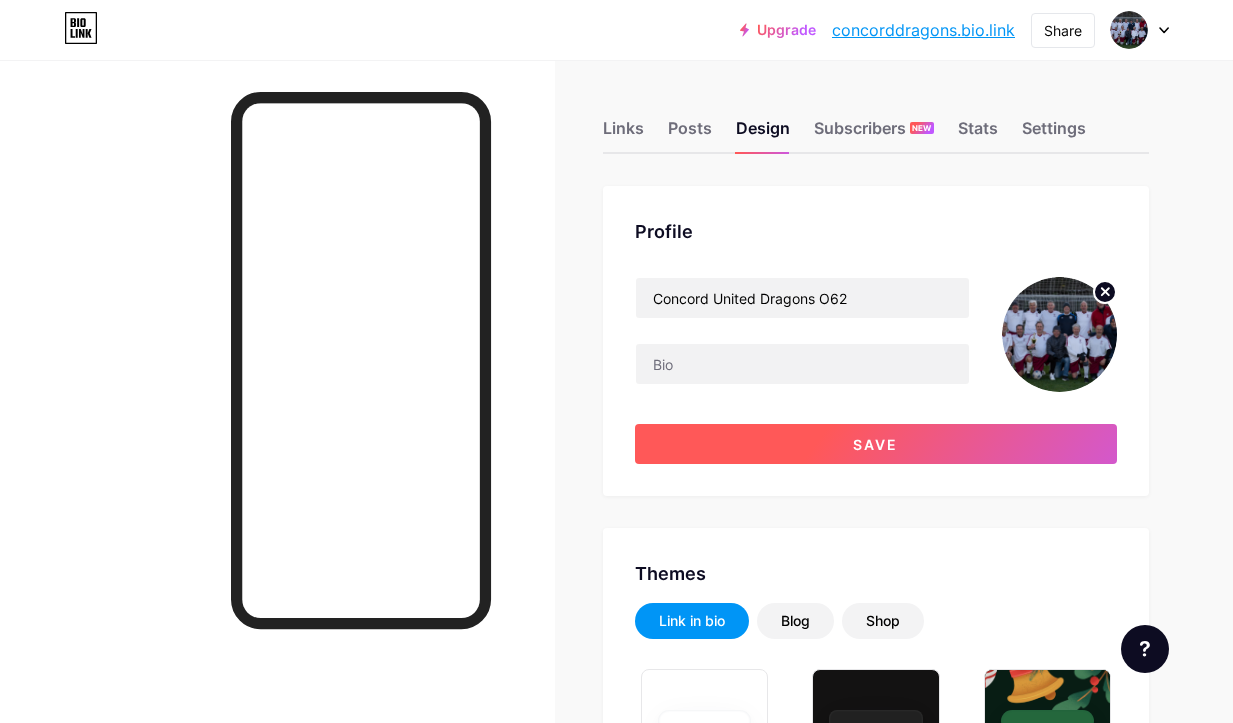 click on "Save" at bounding box center [875, 444] 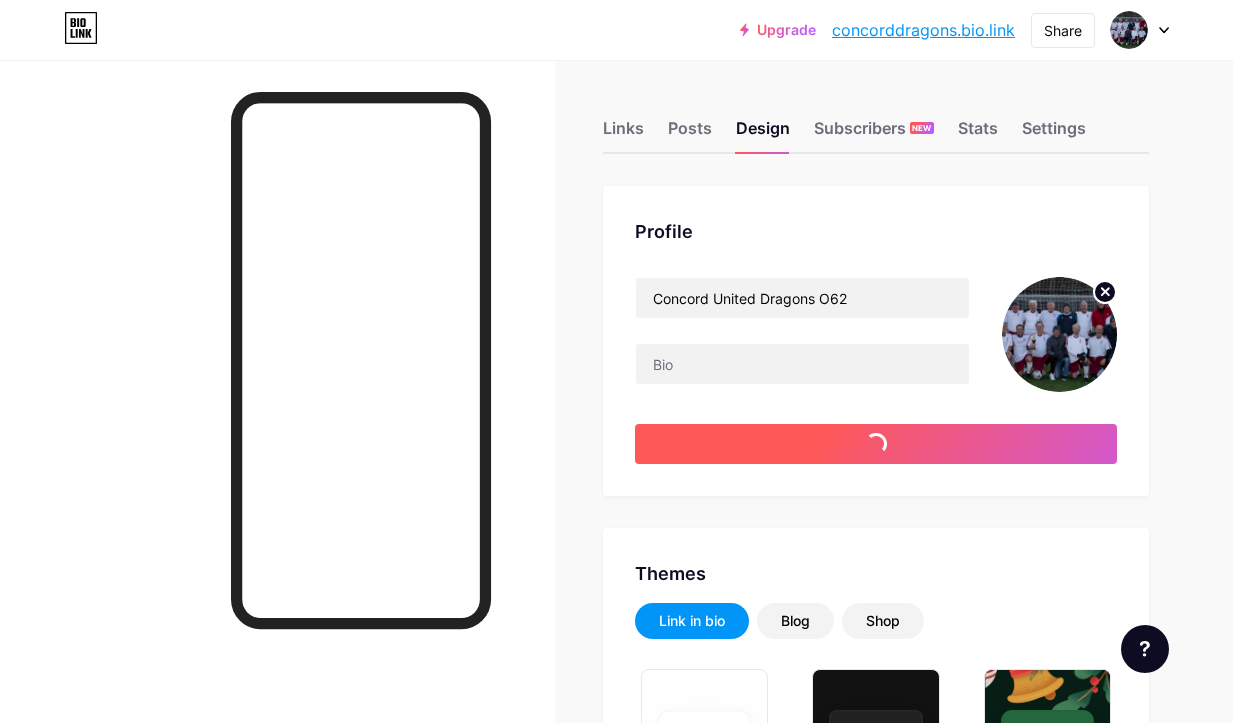 type on "#ffffff" 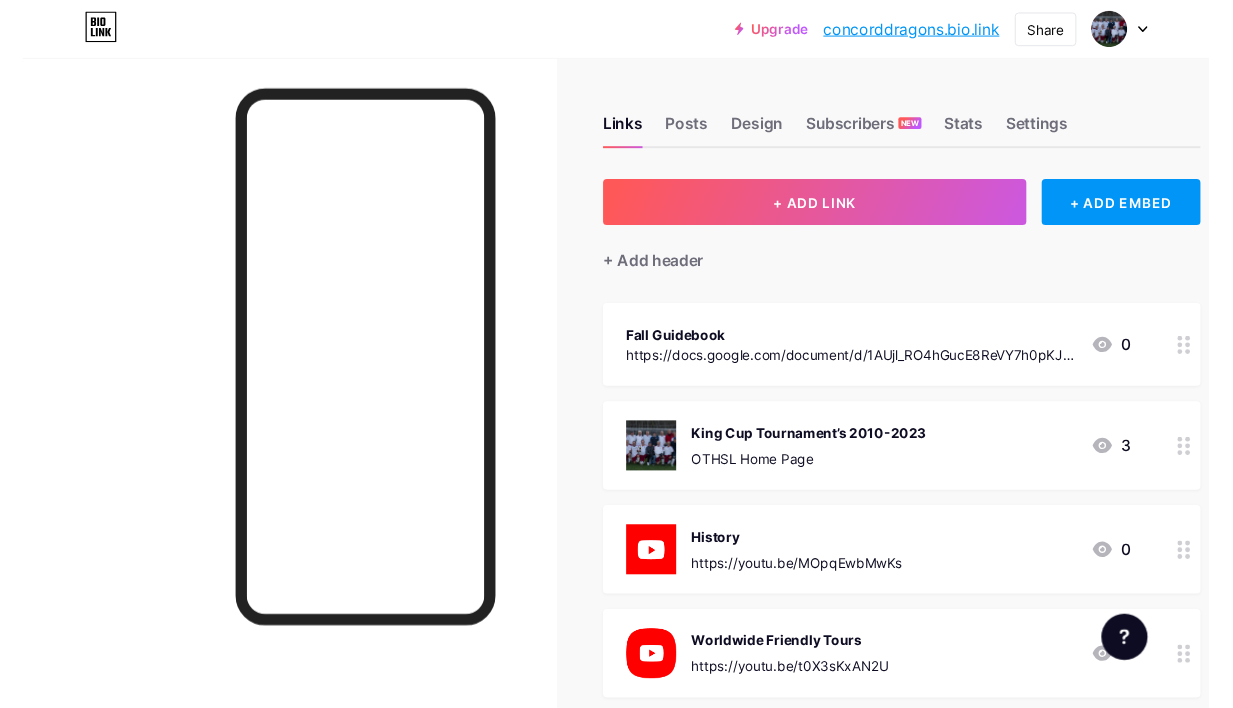 scroll, scrollTop: 0, scrollLeft: 0, axis: both 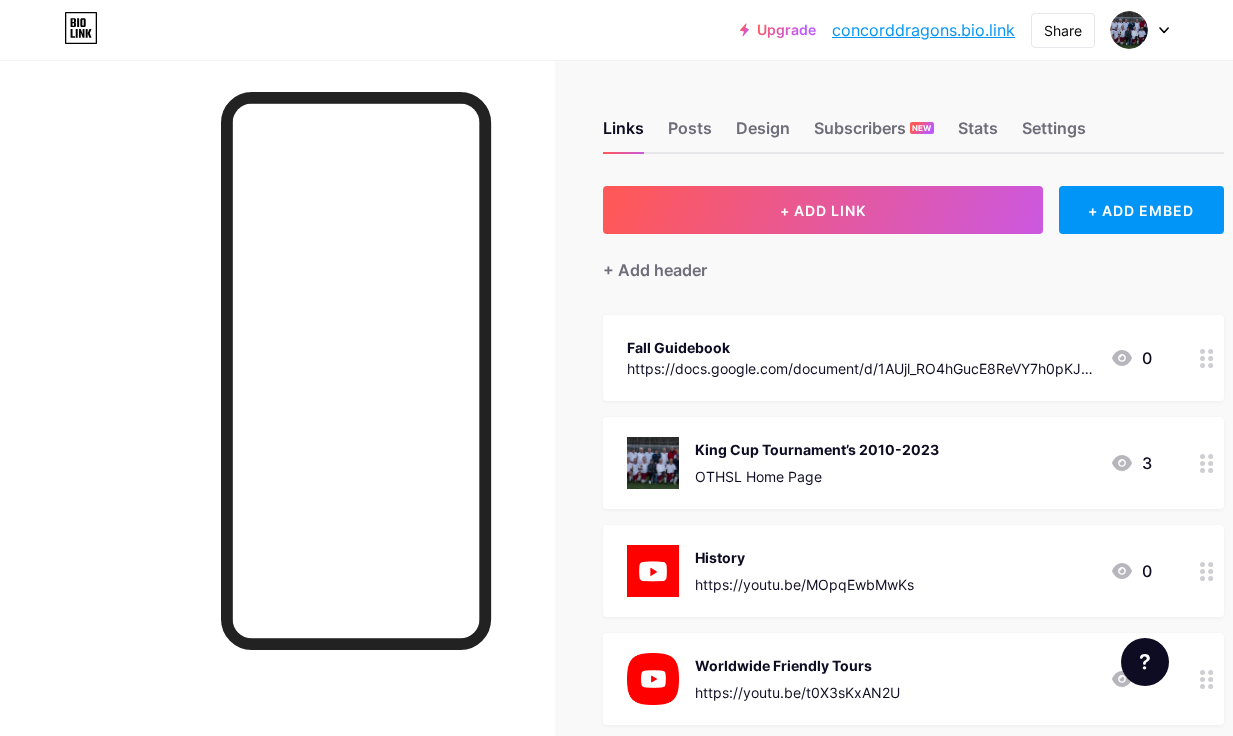 click on "concorddragons.bio.link" at bounding box center [923, 30] 